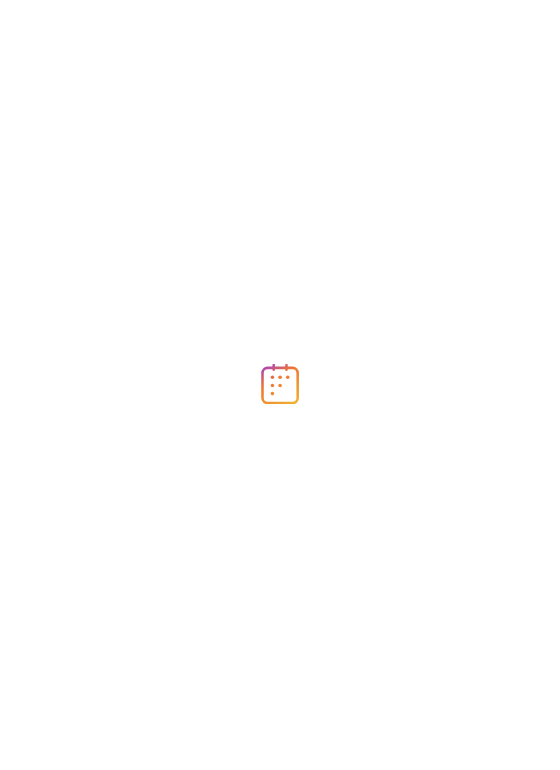 scroll, scrollTop: 0, scrollLeft: 0, axis: both 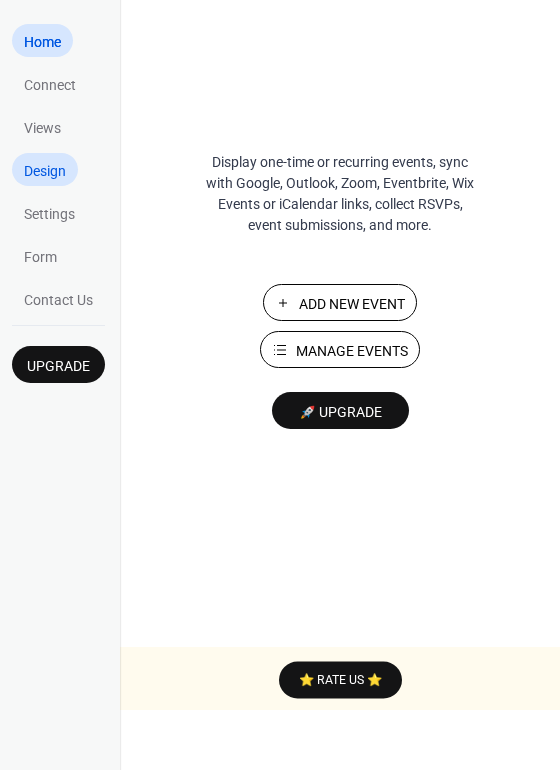 click on "Design" at bounding box center [45, 171] 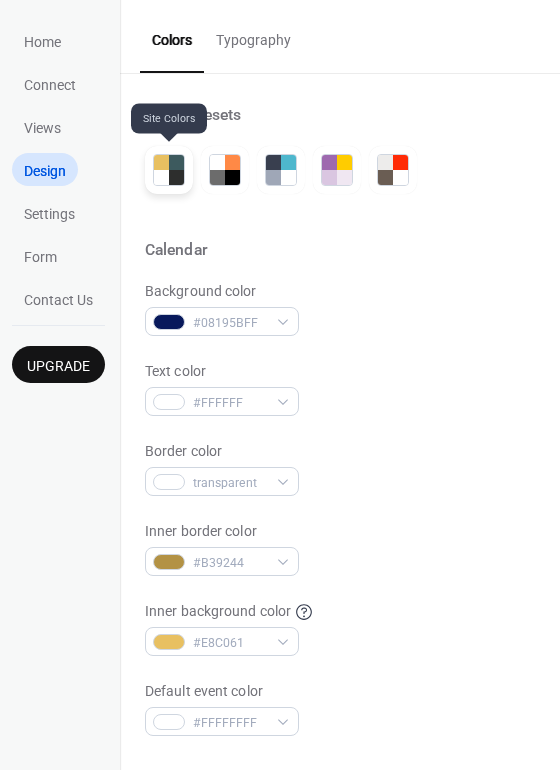 click at bounding box center (161, 177) 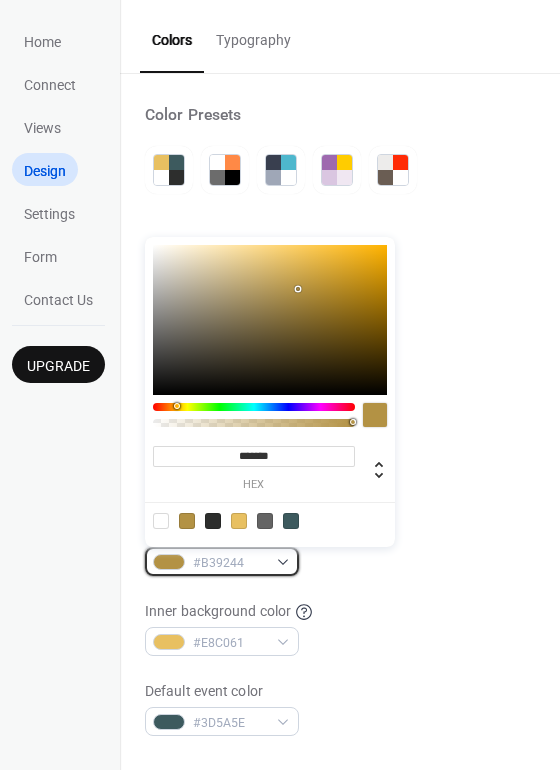 click on "#B39244" at bounding box center (230, 563) 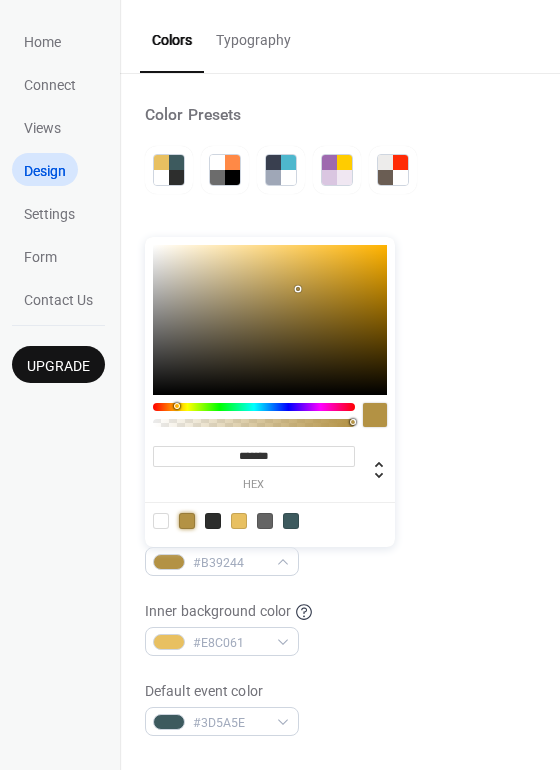 click at bounding box center (187, 521) 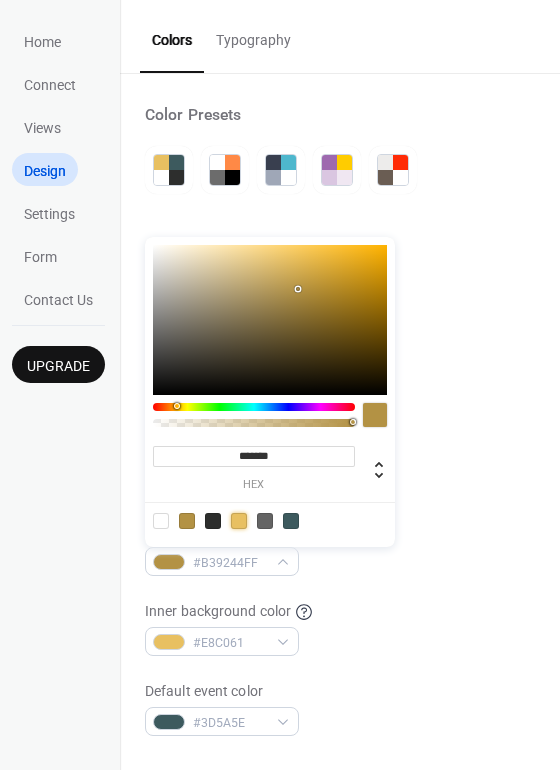 click at bounding box center [239, 521] 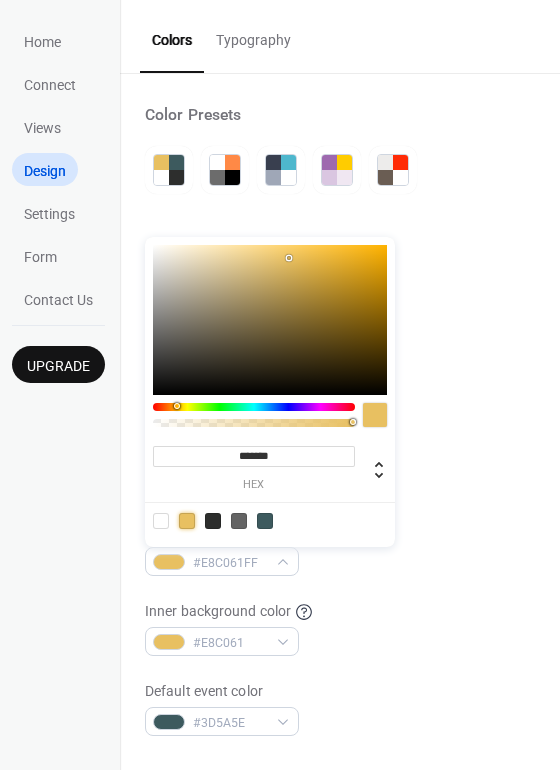 click at bounding box center (187, 521) 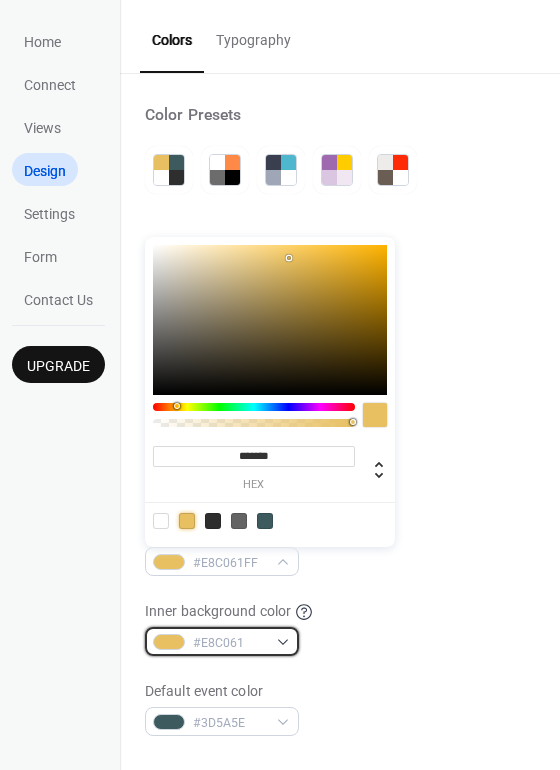 click on "#E8C061" at bounding box center [222, 641] 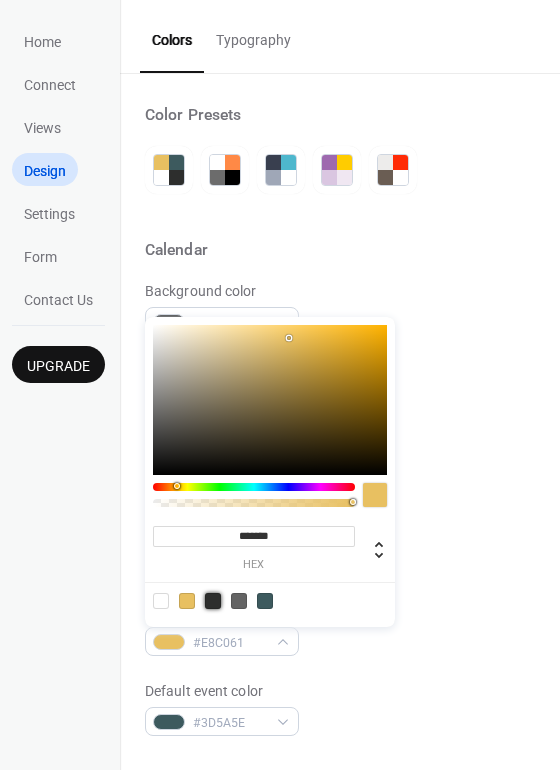 click at bounding box center (213, 601) 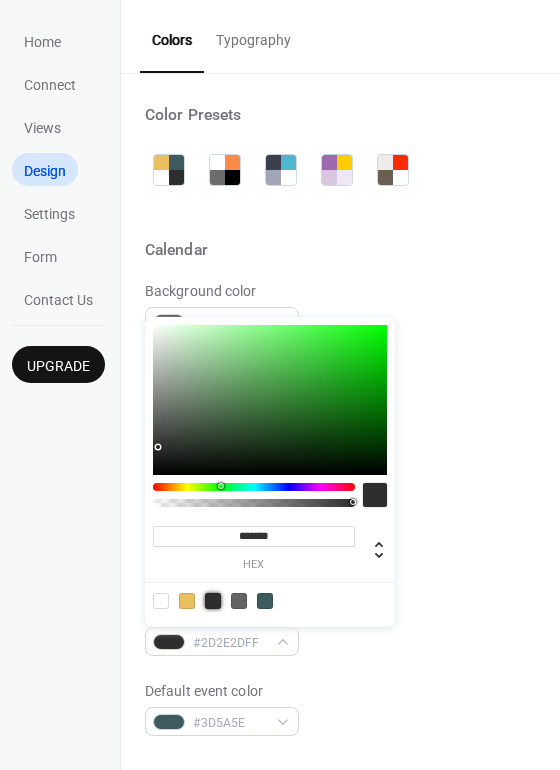 click at bounding box center [187, 601] 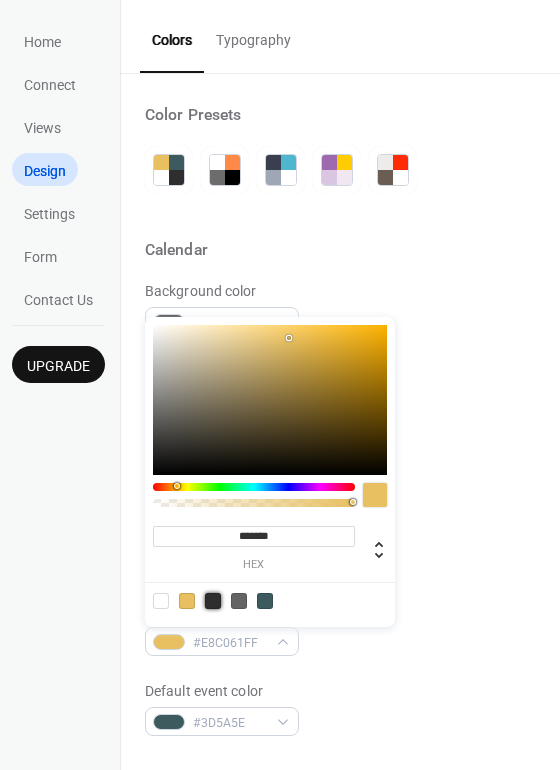 click at bounding box center [213, 601] 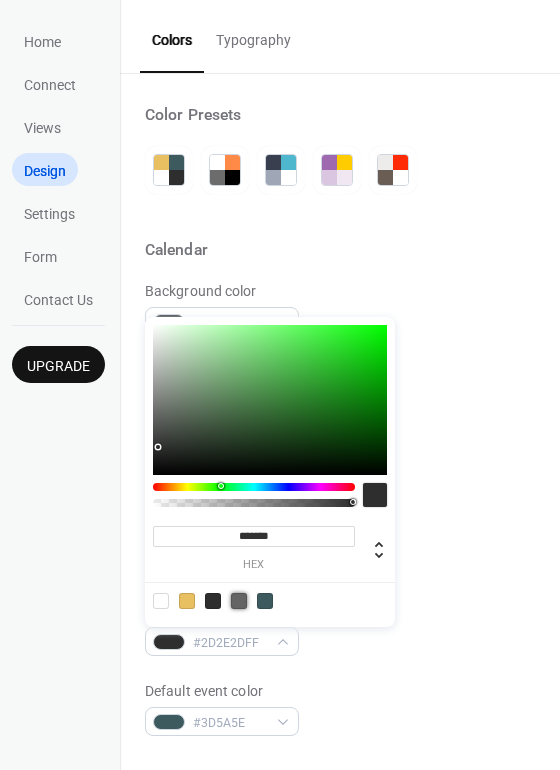 click at bounding box center (239, 601) 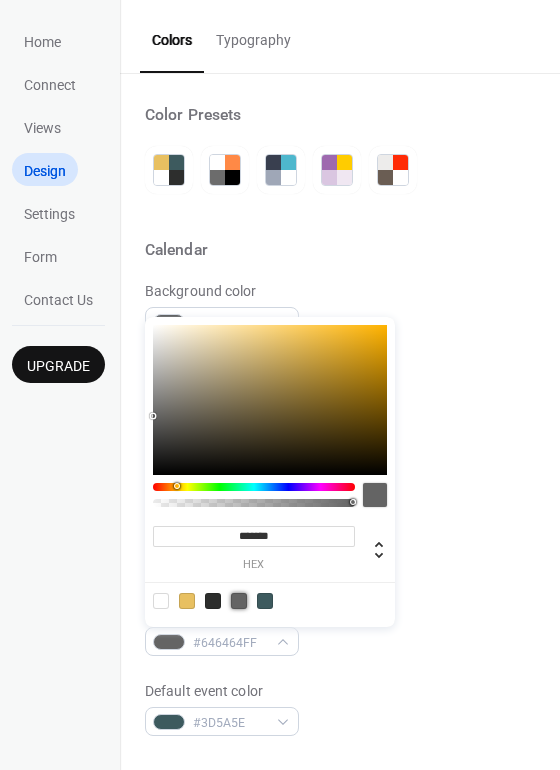 scroll, scrollTop: 24, scrollLeft: 0, axis: vertical 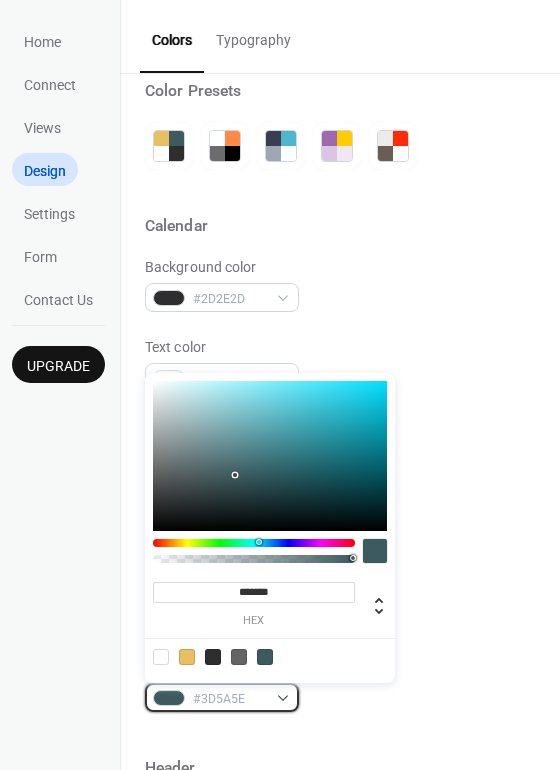click on "#3D5A5E" at bounding box center (230, 699) 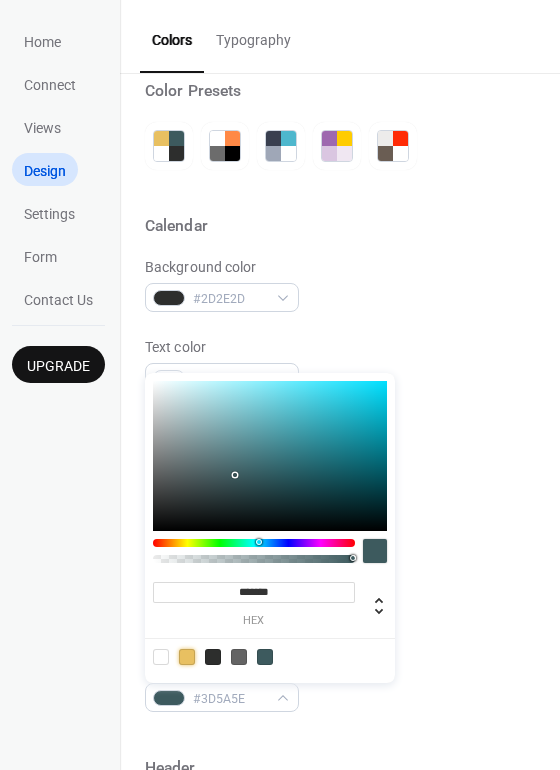 click at bounding box center (187, 657) 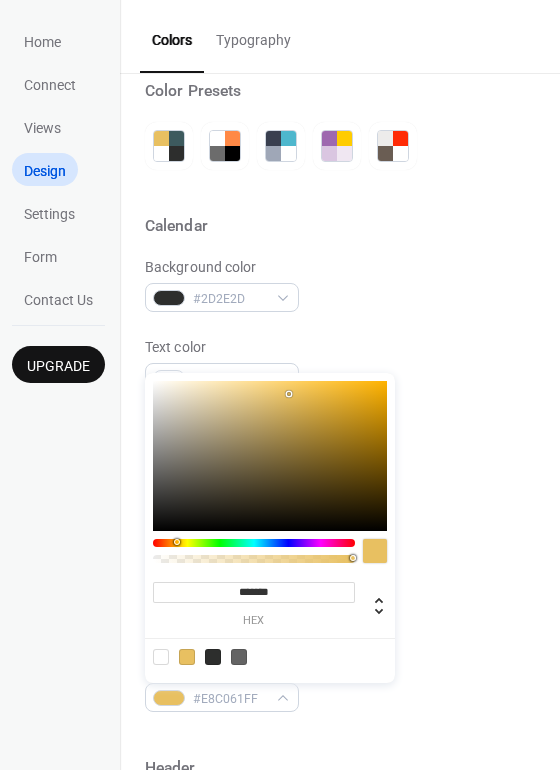 click at bounding box center (161, 657) 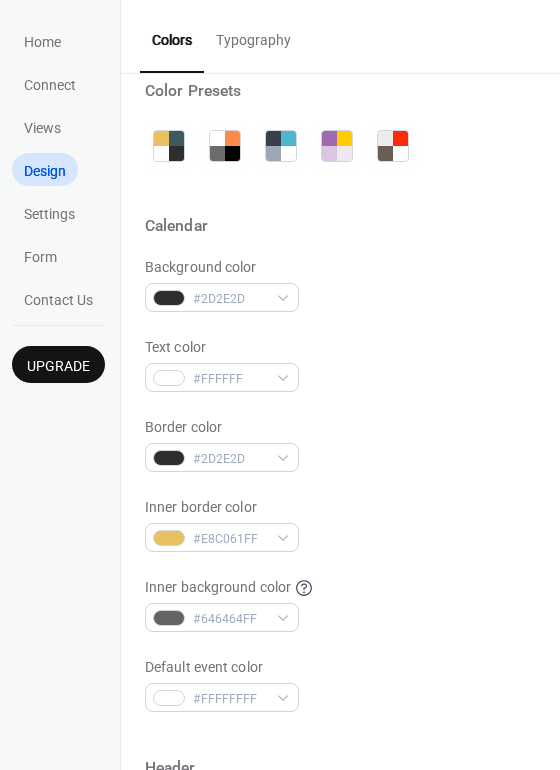 click on "Background color #2D2E2D Text color #FFFFFF Border color #2D2E2D Inner border color #E8C061FF Inner background color #646464FF Default event color #FFFFFFFF" at bounding box center [340, 484] 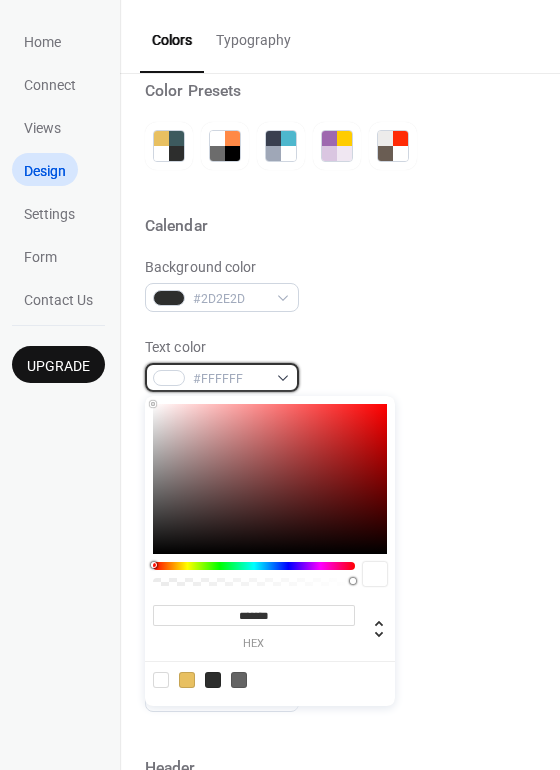 click on "#FFFFFF" at bounding box center [222, 377] 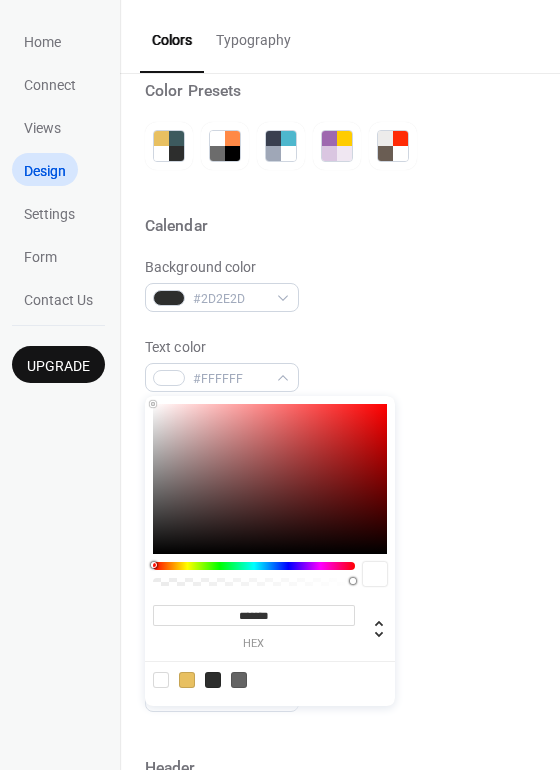 click on "Background color #2D2E2D Text color #FFFFFF Border color #2D2E2D Inner border color #E8C061FF Inner background color #646464FF Default event color #FFFFFFFF" at bounding box center (340, 484) 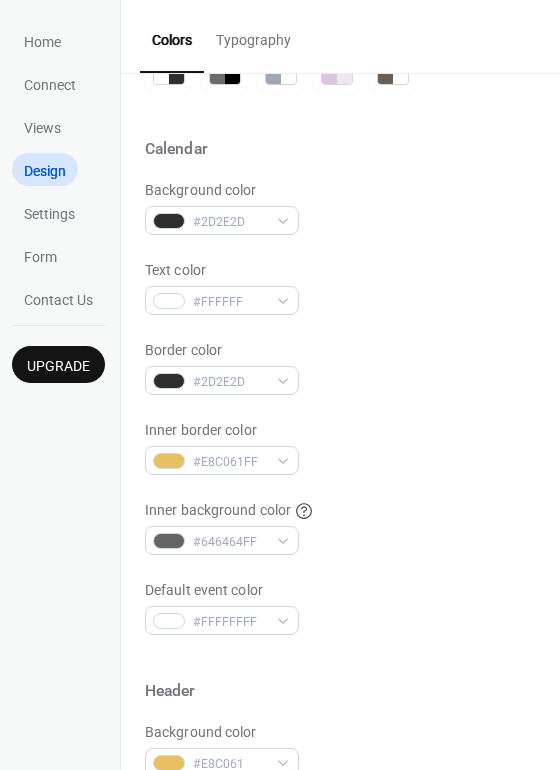 scroll, scrollTop: 38, scrollLeft: 0, axis: vertical 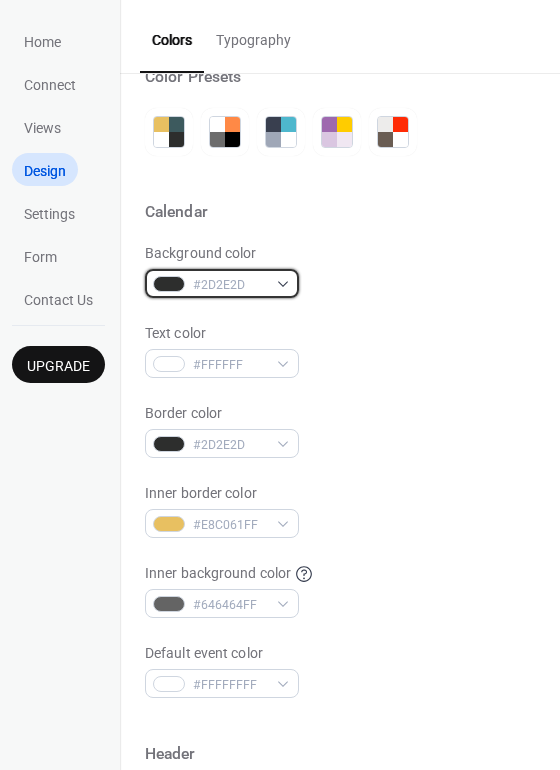 click on "#2D2E2D" at bounding box center (222, 283) 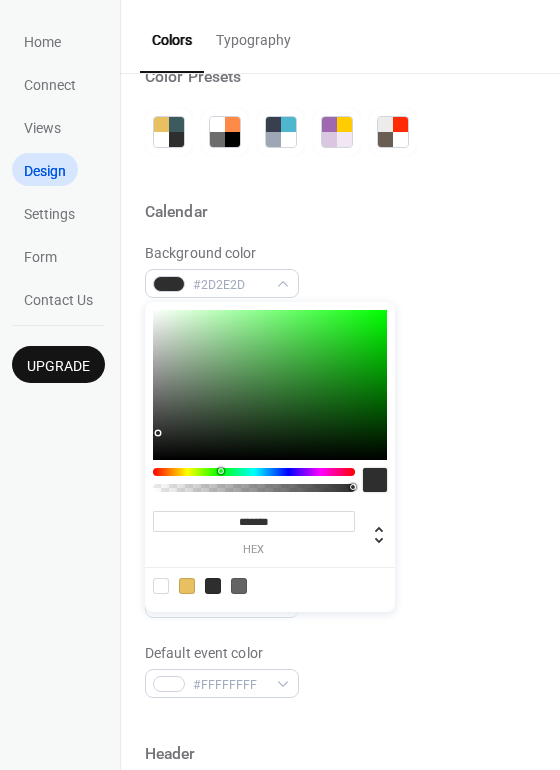 click at bounding box center (239, 586) 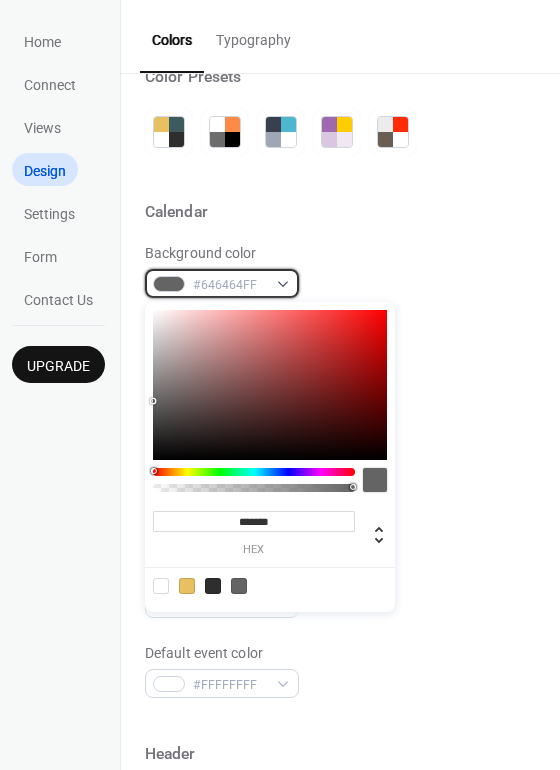 click on "#646464FF" at bounding box center (222, 283) 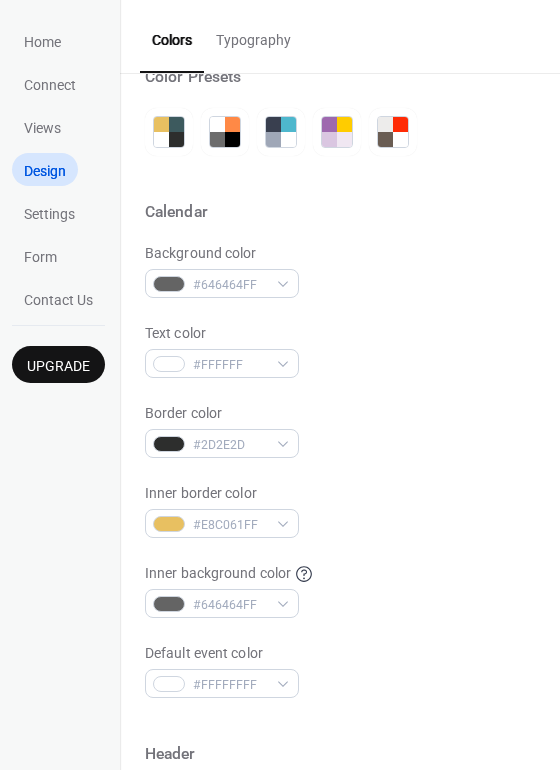 click on "Background color #646464FF" at bounding box center (340, 270) 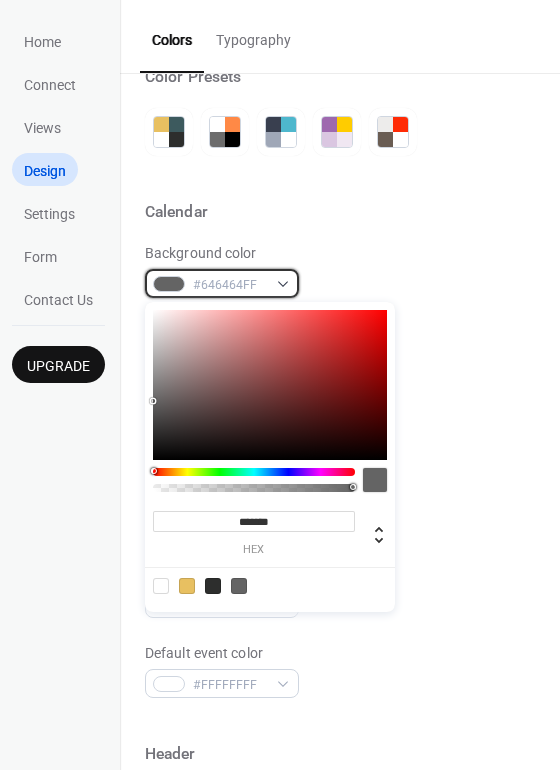 click on "#646464FF" at bounding box center (222, 283) 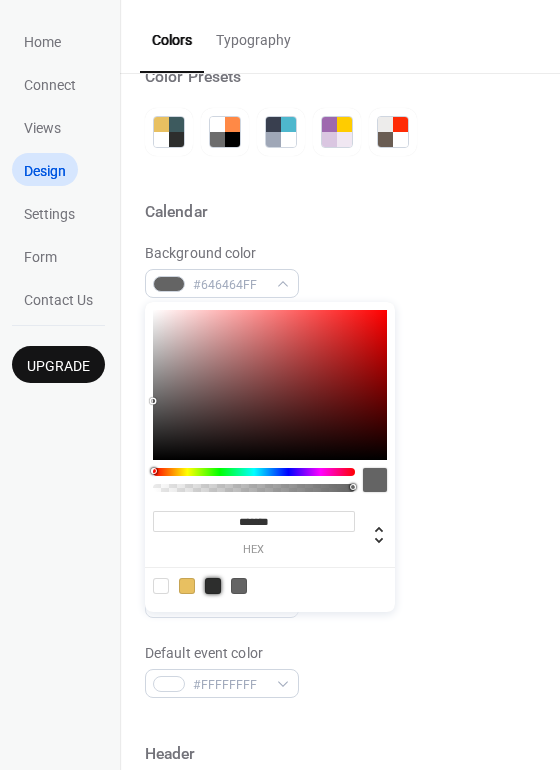 click at bounding box center [213, 586] 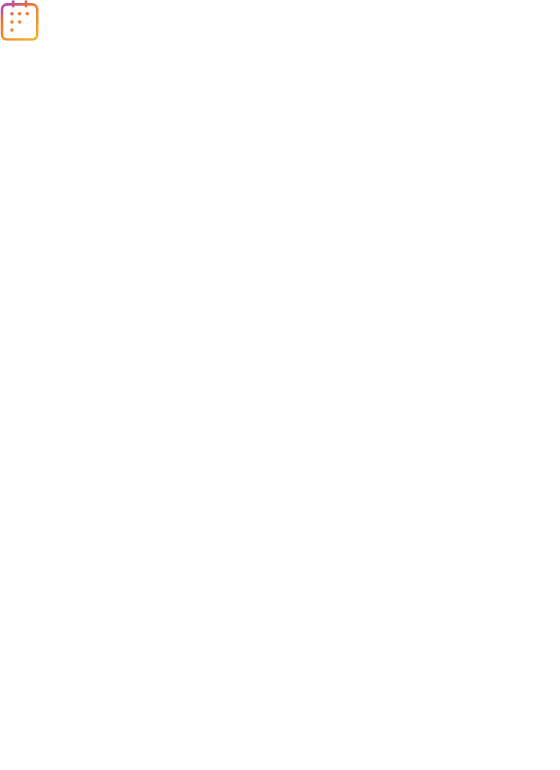 scroll, scrollTop: 0, scrollLeft: 0, axis: both 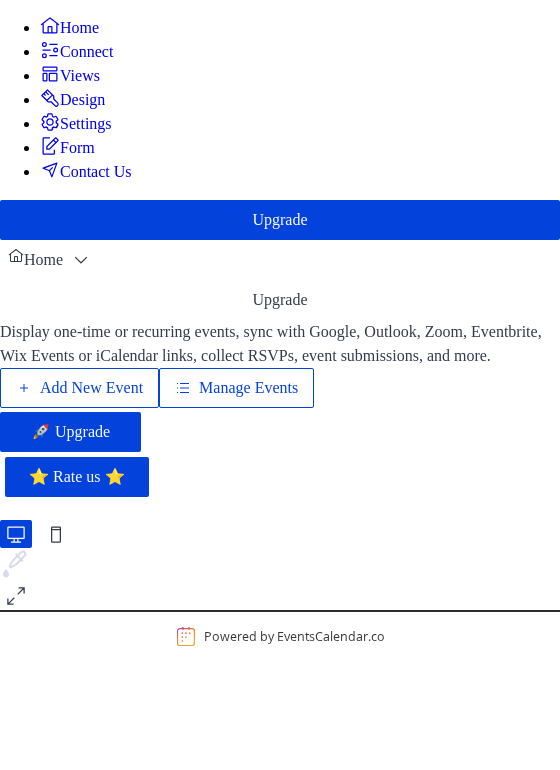 click on "Add New Event" at bounding box center [91, 388] 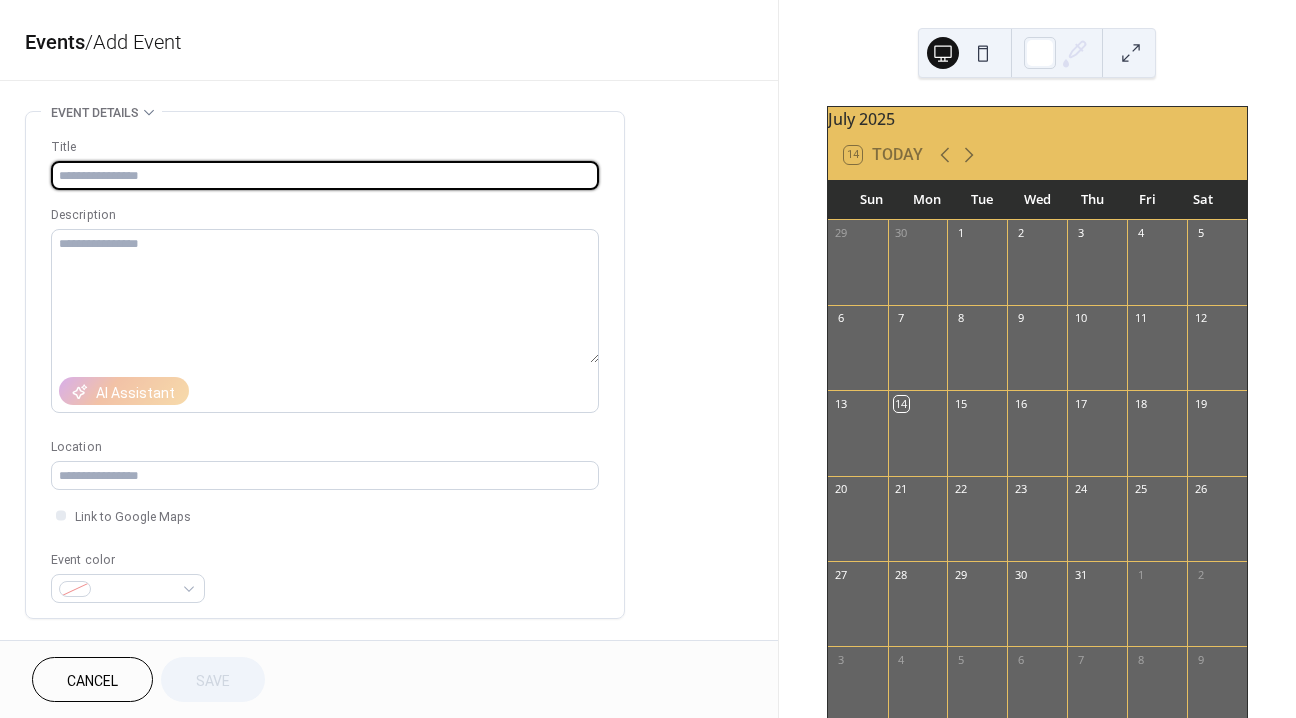 scroll, scrollTop: 0, scrollLeft: 0, axis: both 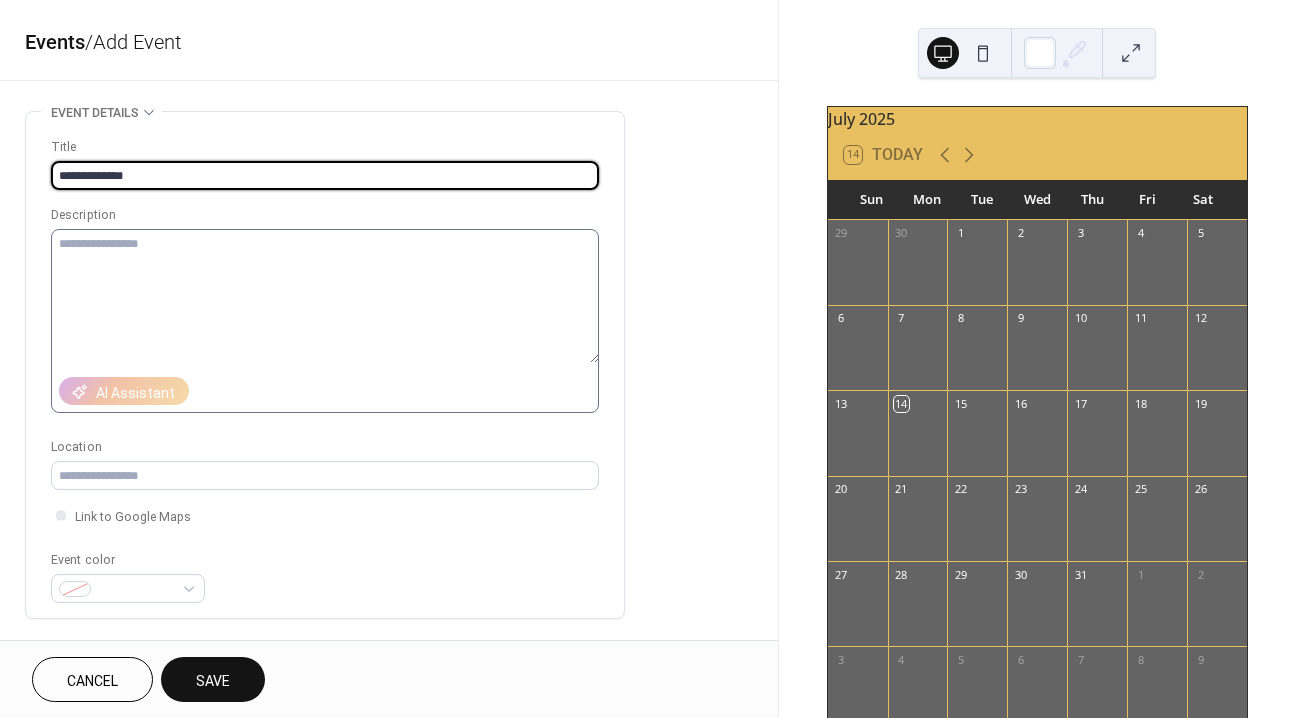 type on "**********" 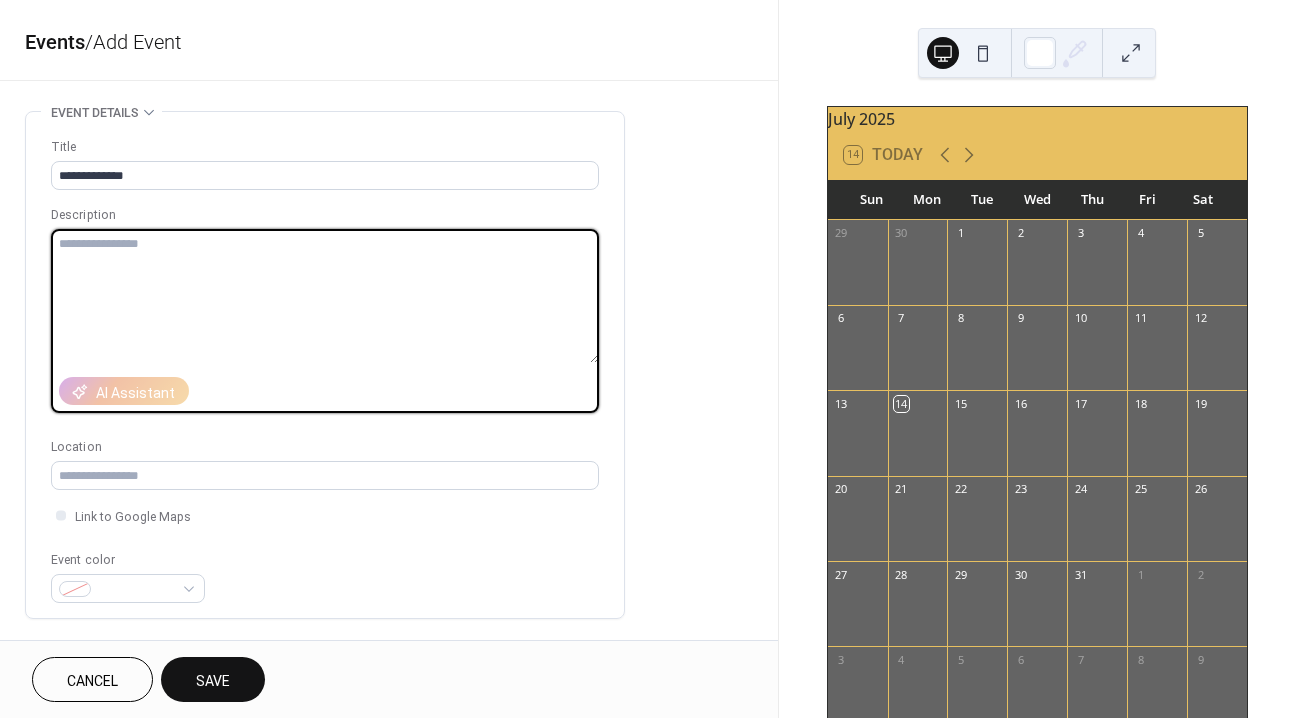 click at bounding box center [325, 296] 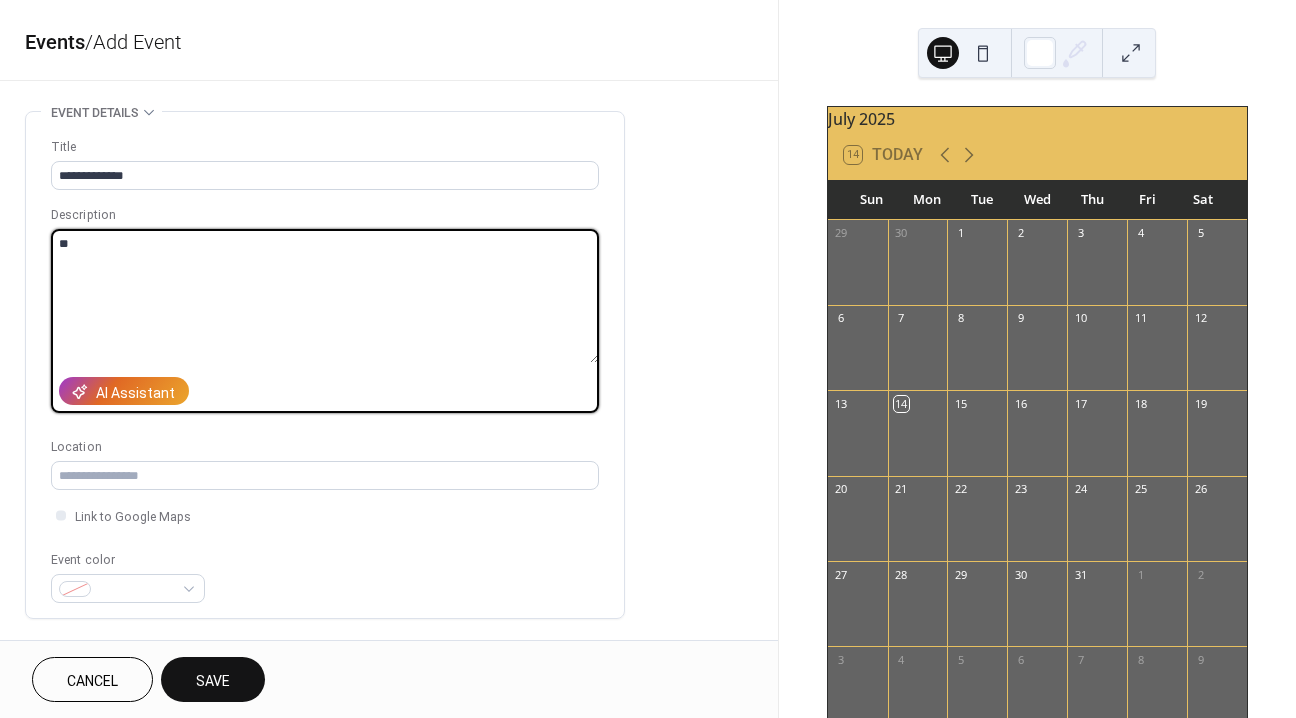 type on "*" 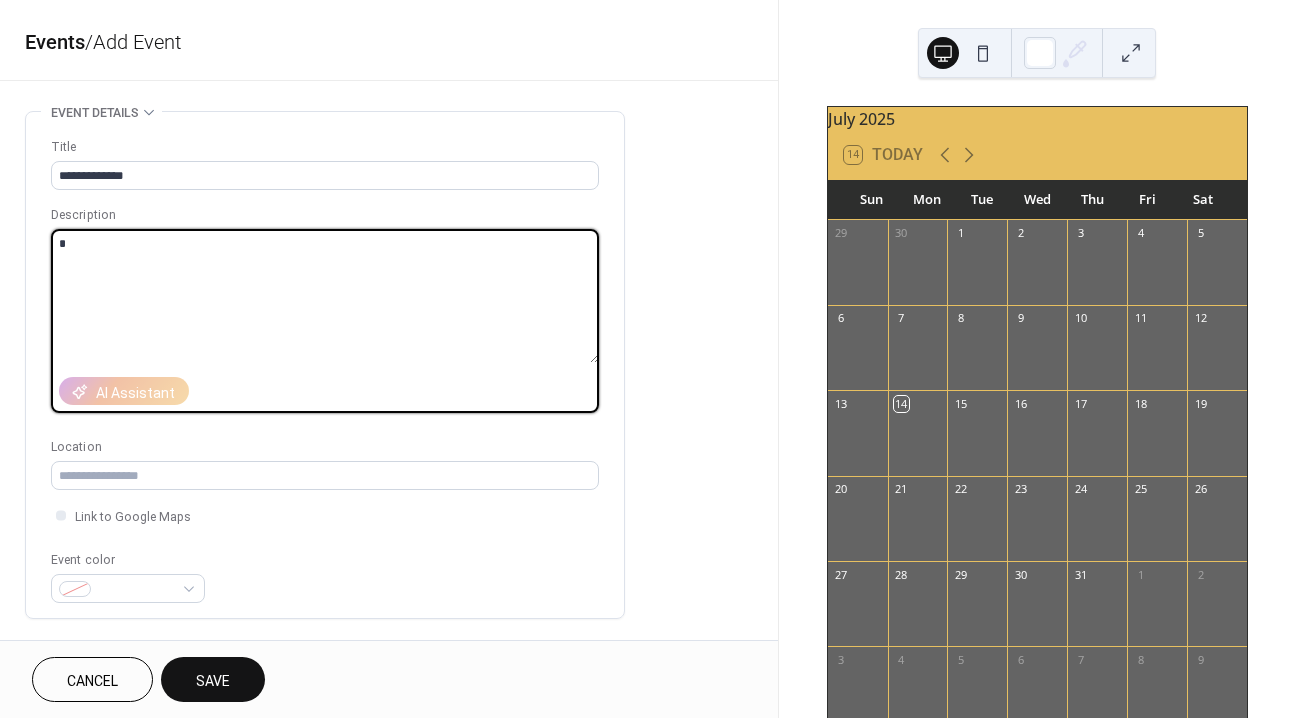 type 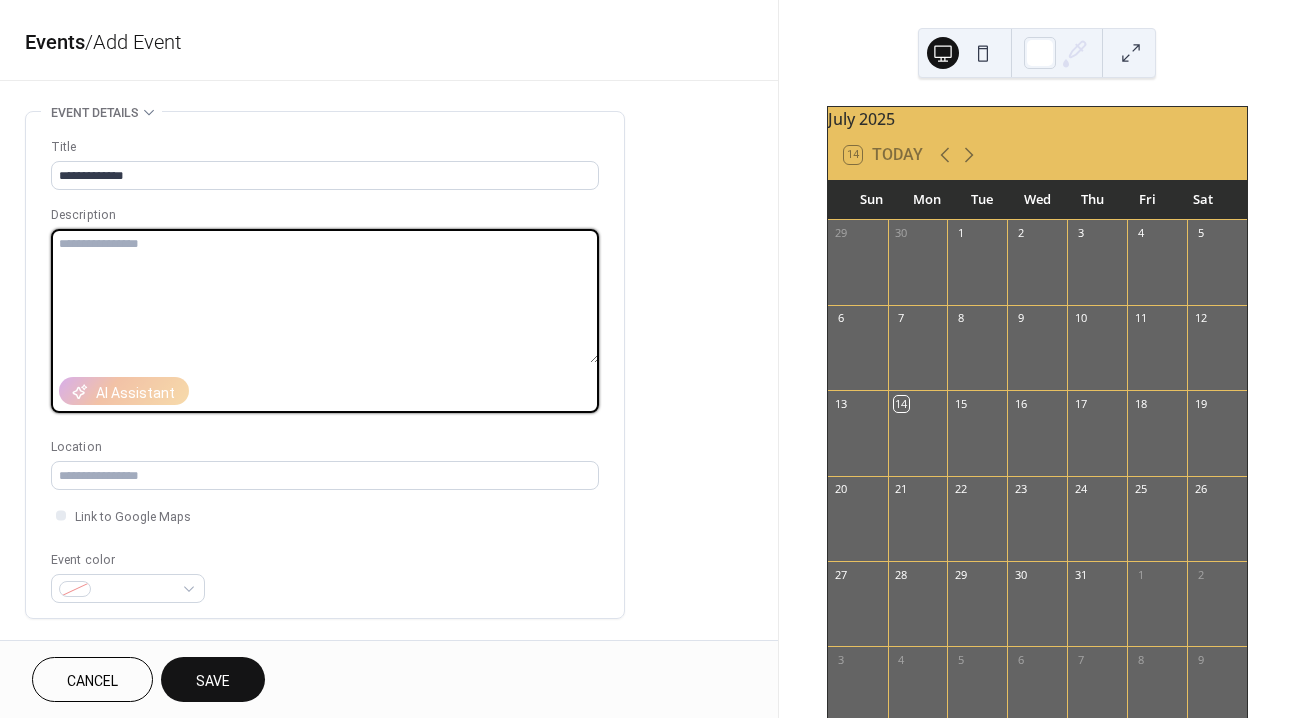 click on "**********" at bounding box center [325, 370] 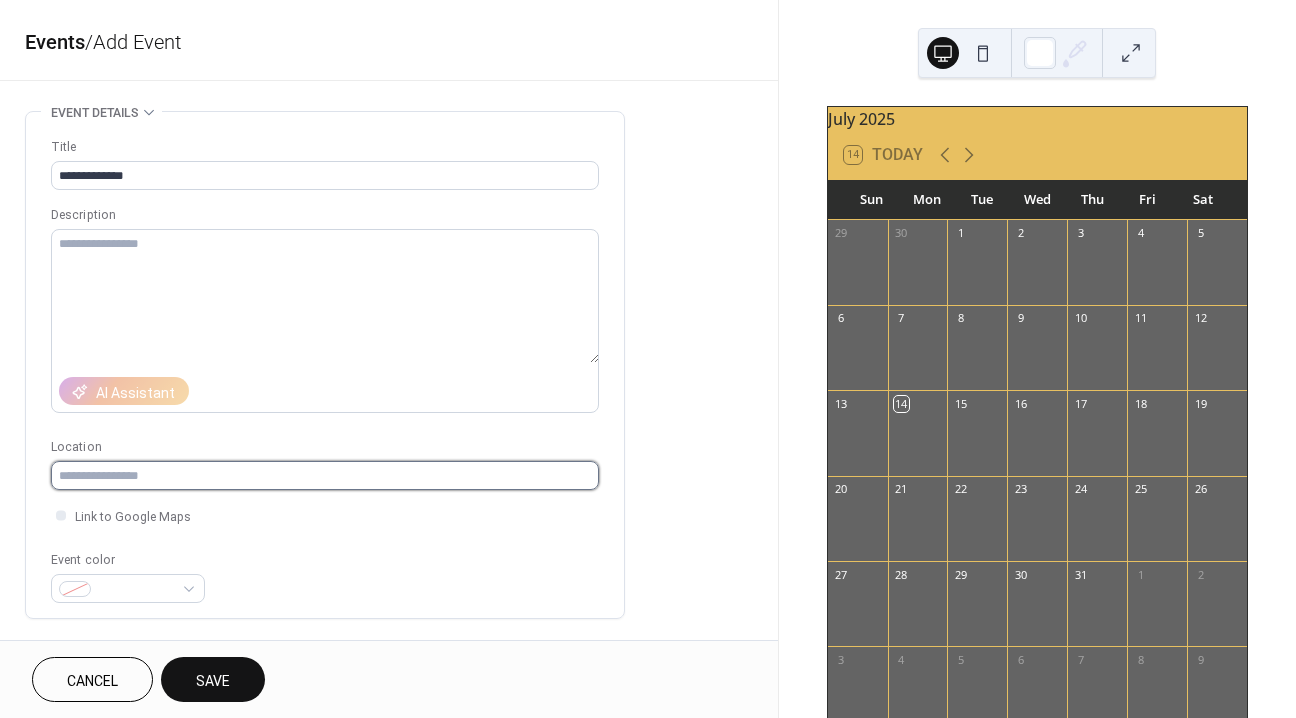 click at bounding box center (325, 475) 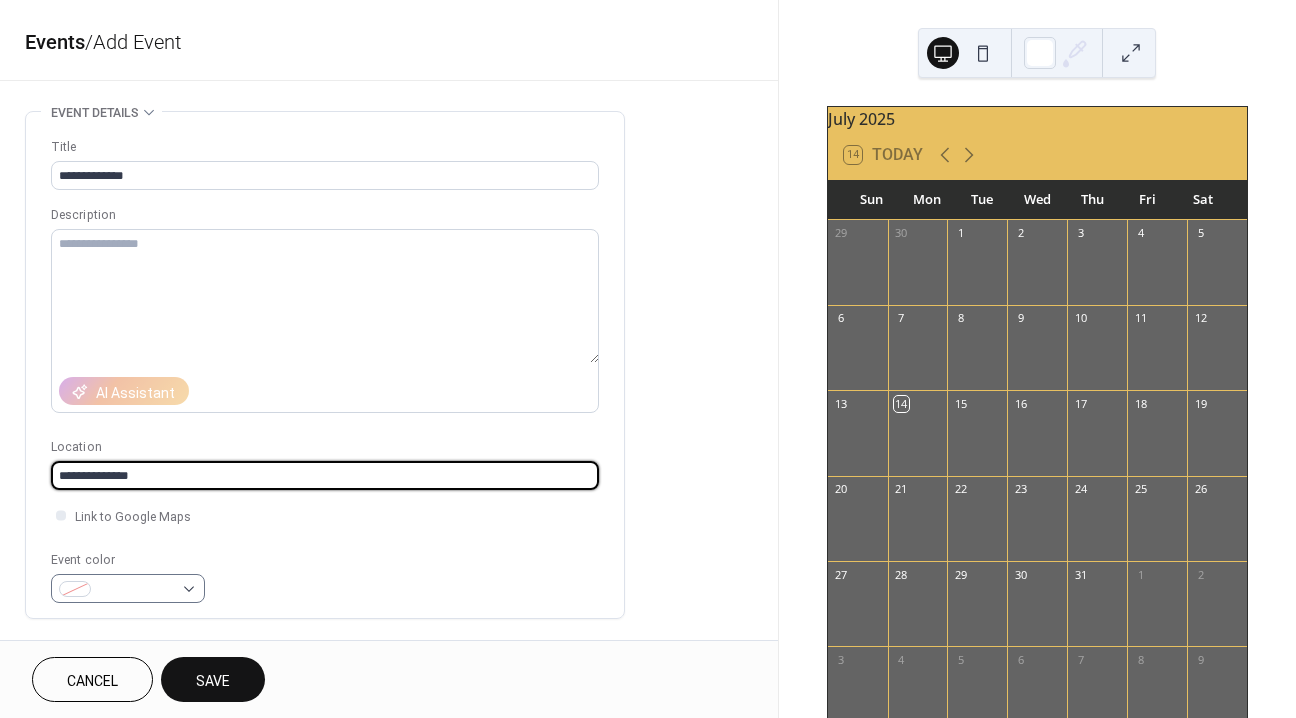 type on "**********" 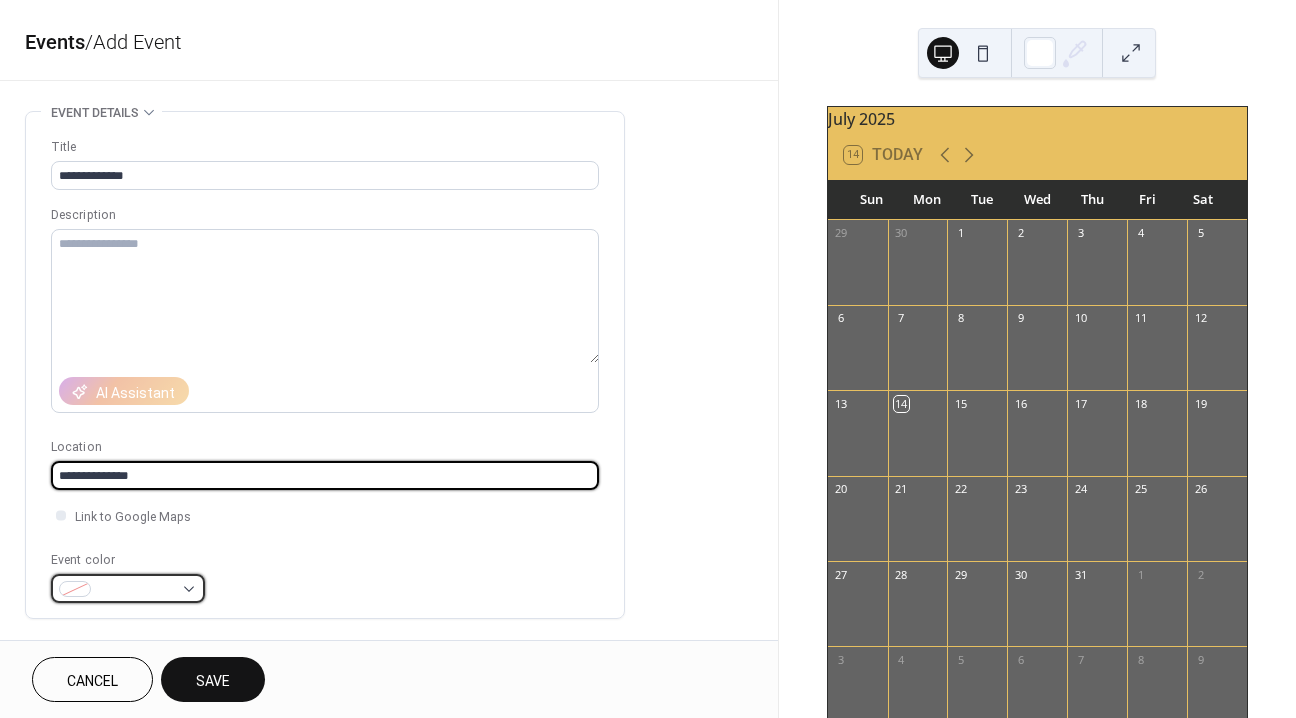 click at bounding box center [136, 590] 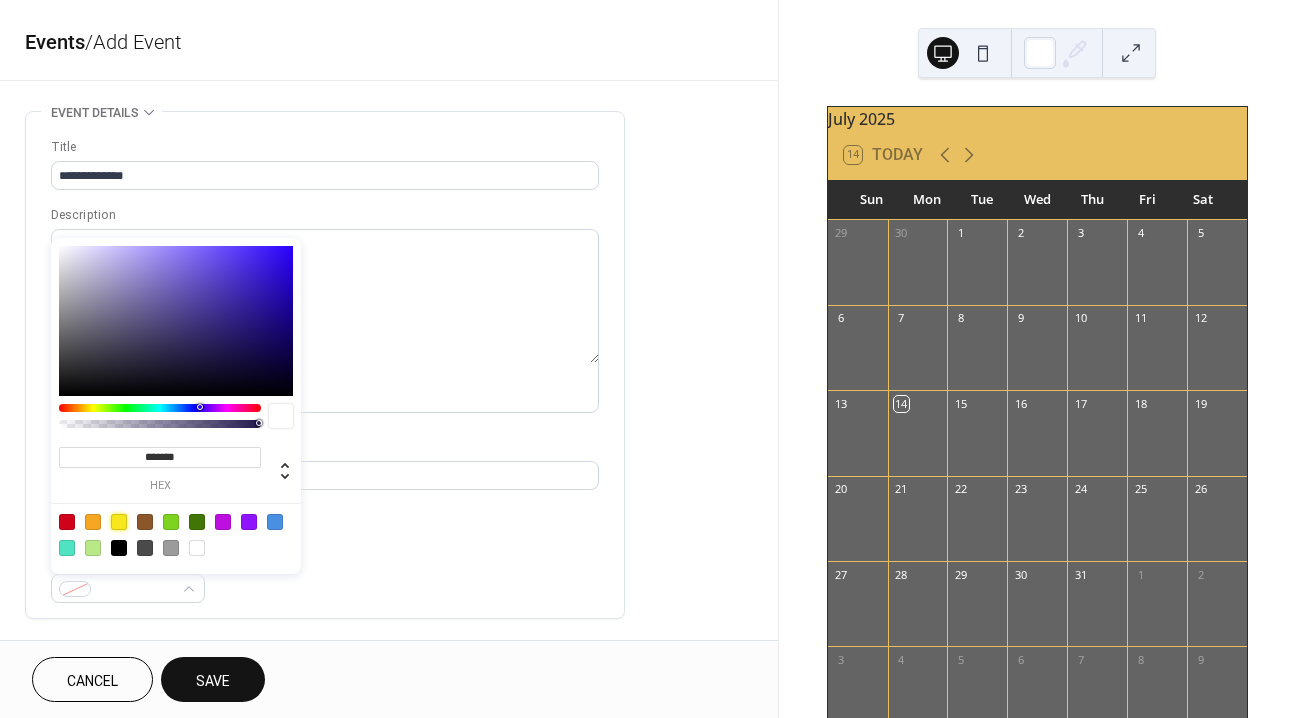 click at bounding box center [119, 522] 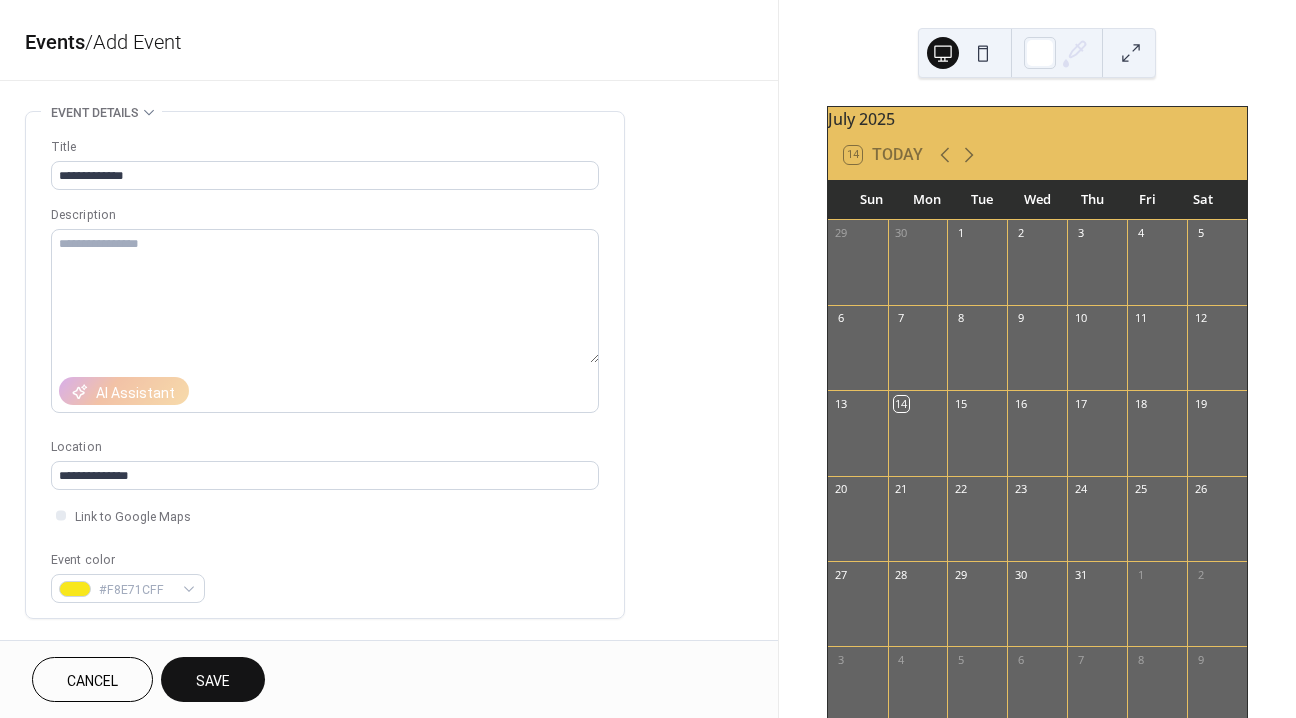 click on "Save" at bounding box center [213, 681] 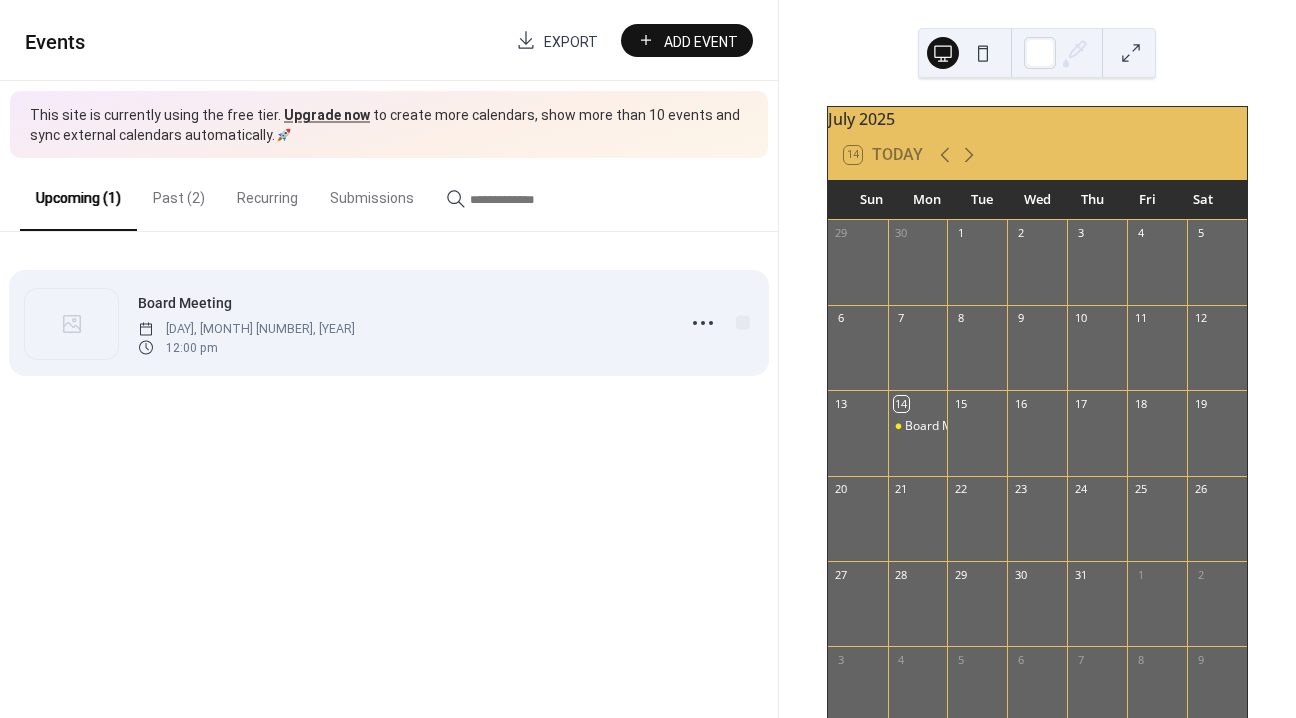click on "Board Meeting Monday, July 14, 2025 12:00 pm" at bounding box center [400, 323] 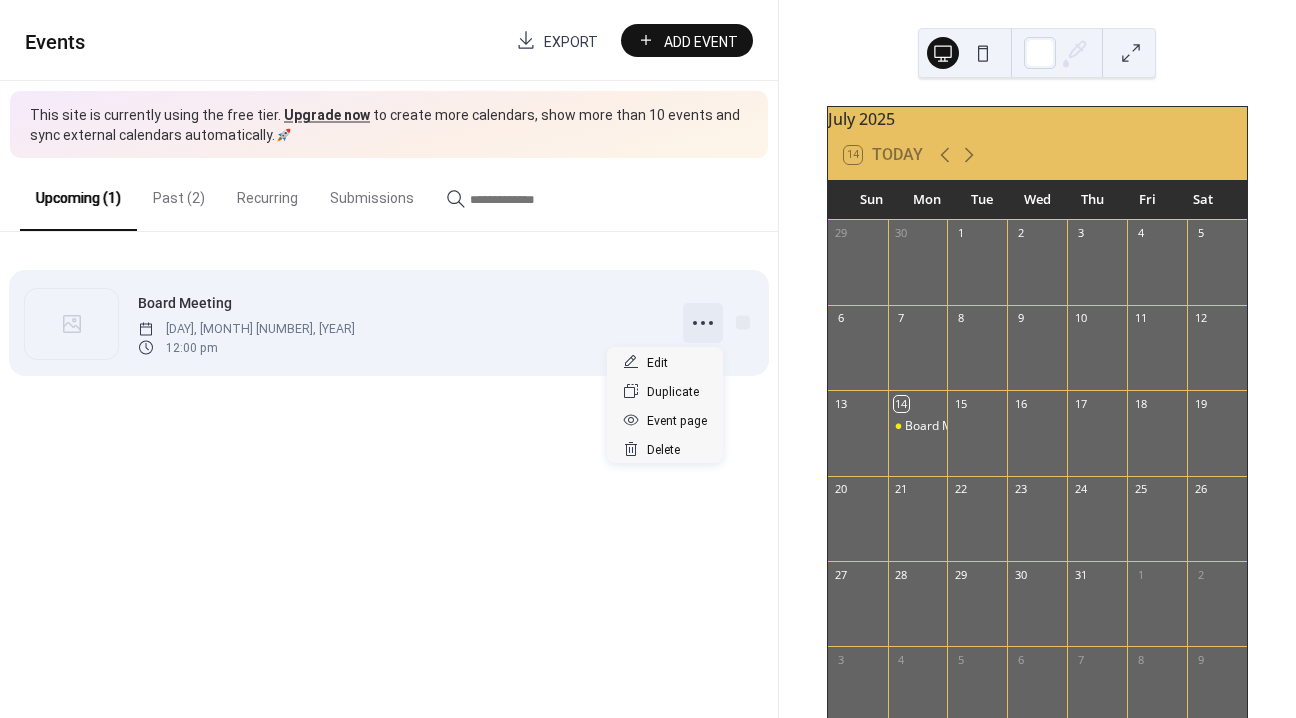 click 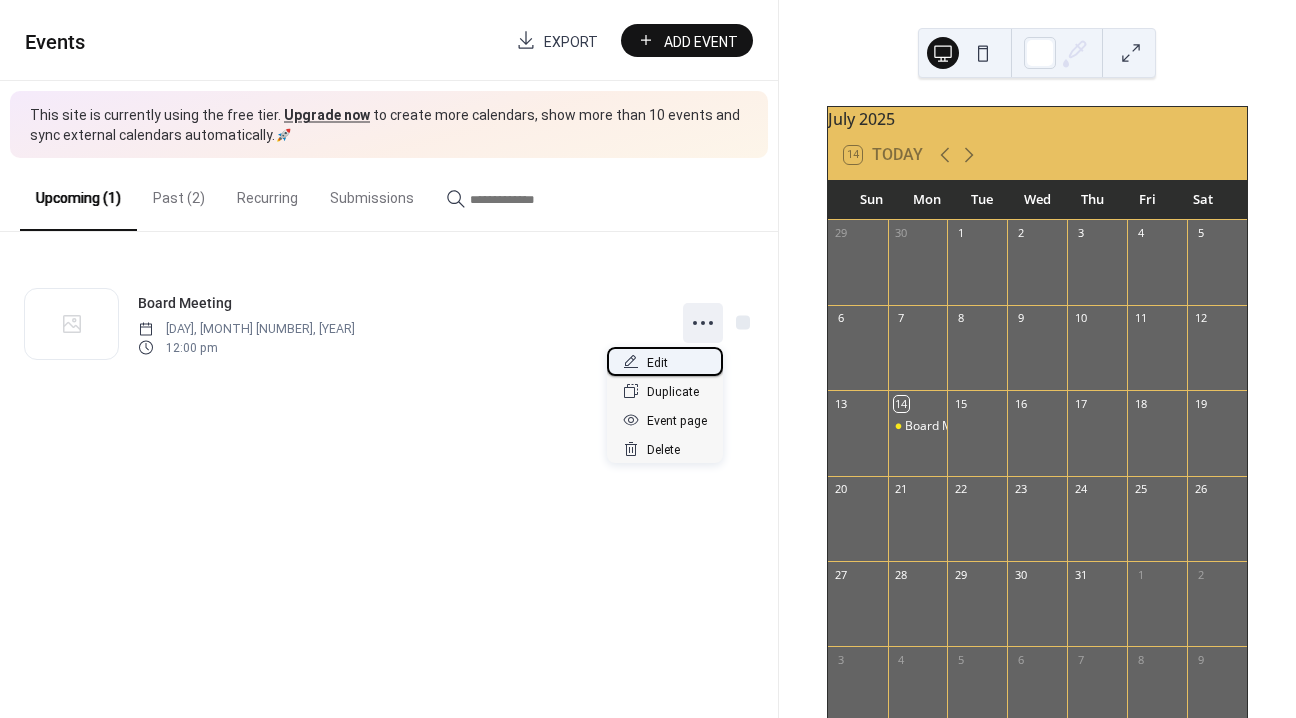 click on "Edit" at bounding box center [665, 361] 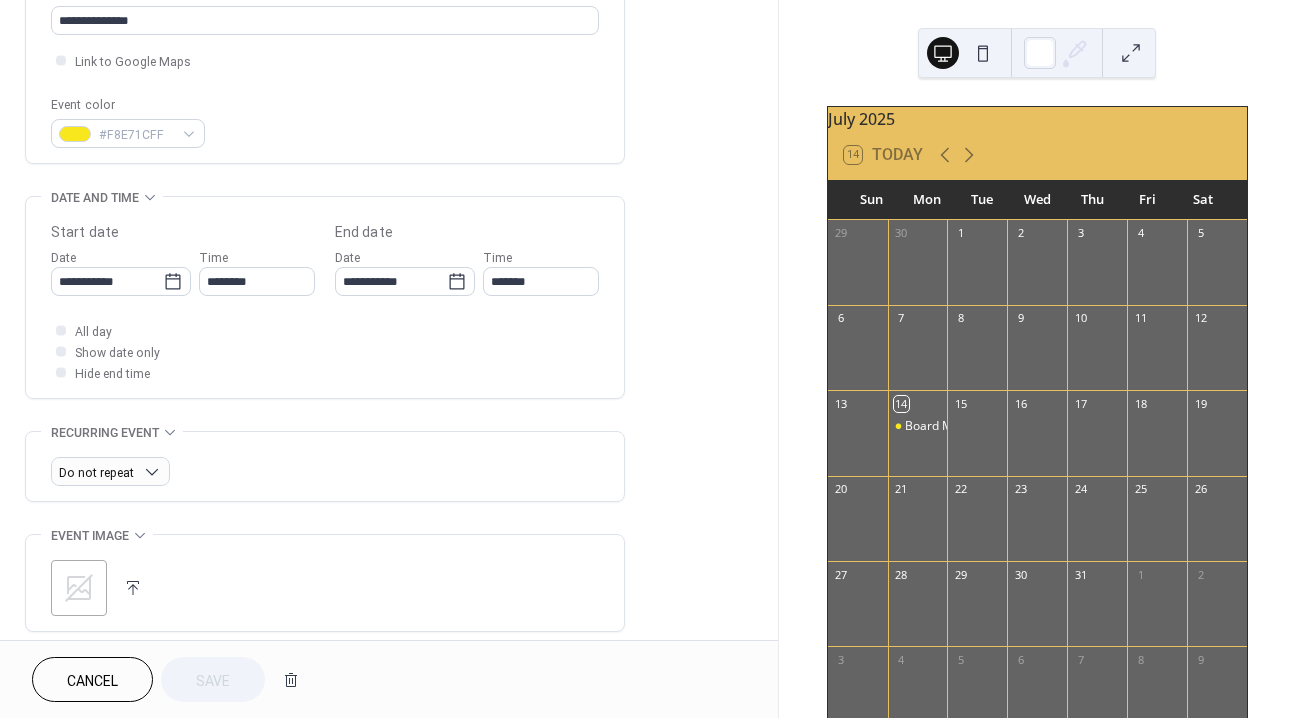 scroll, scrollTop: 454, scrollLeft: 0, axis: vertical 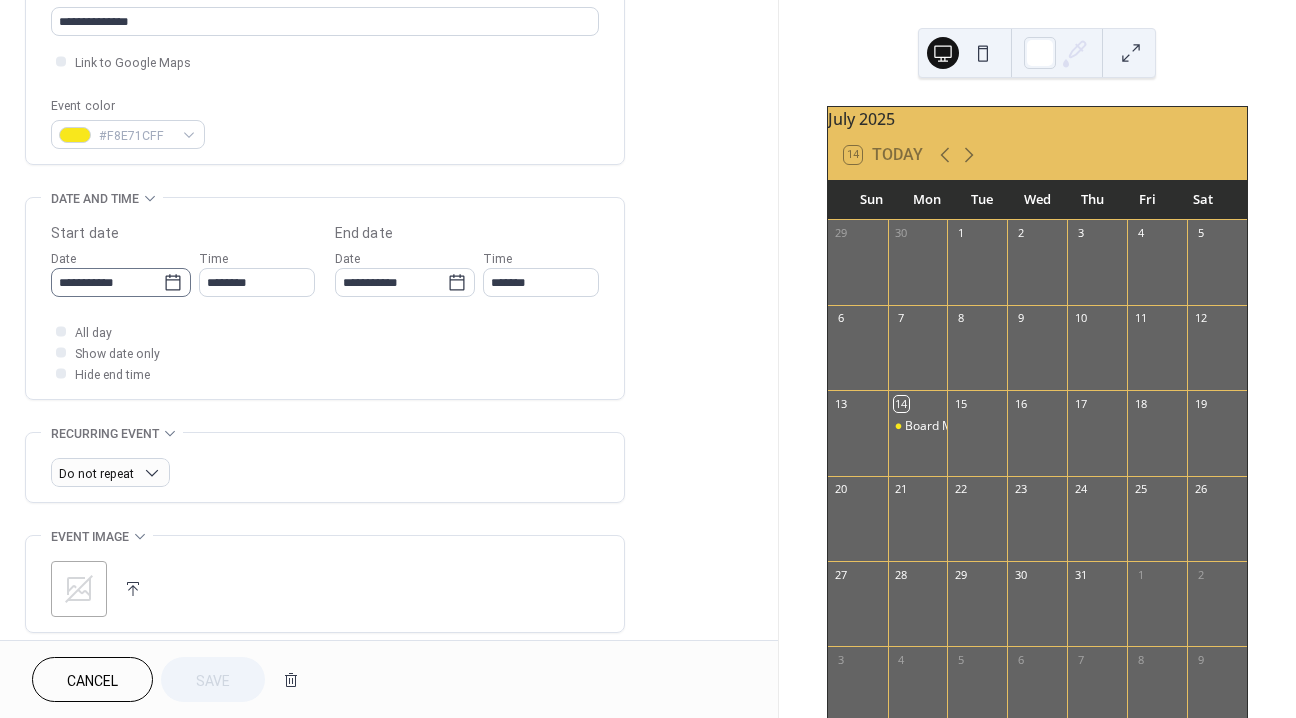 click 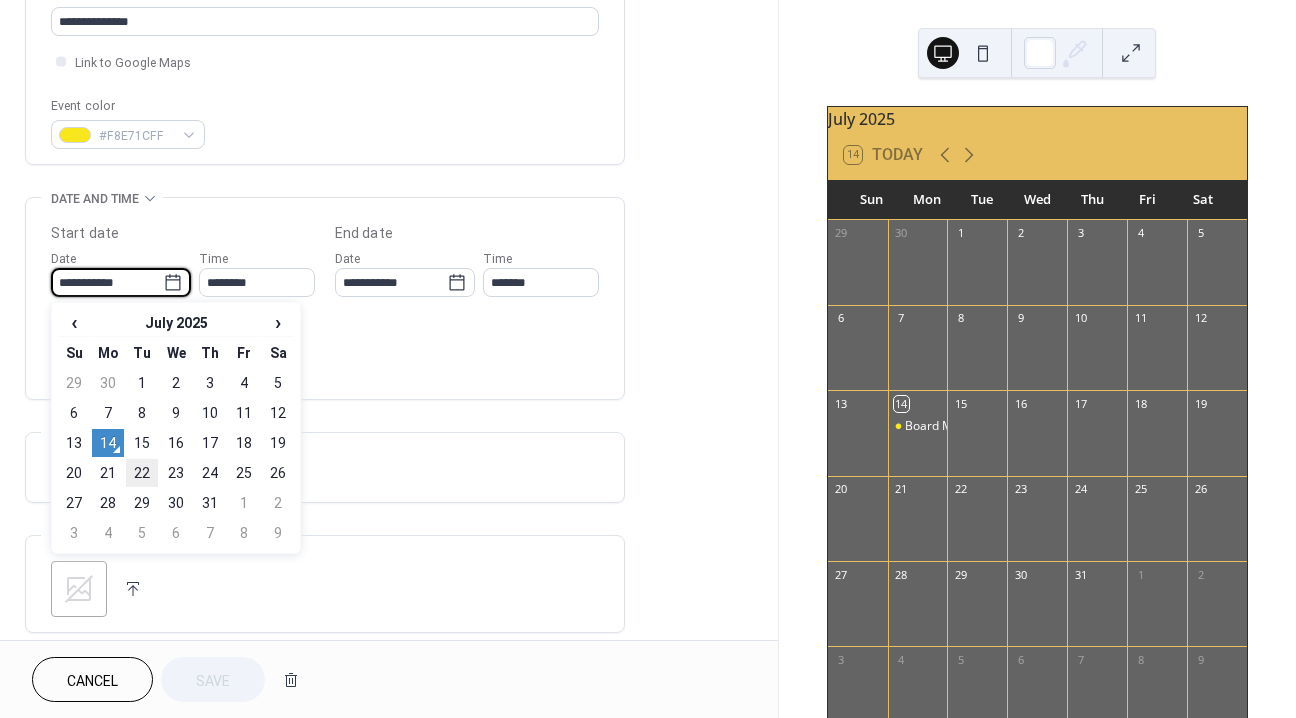 click on "22" at bounding box center [142, 473] 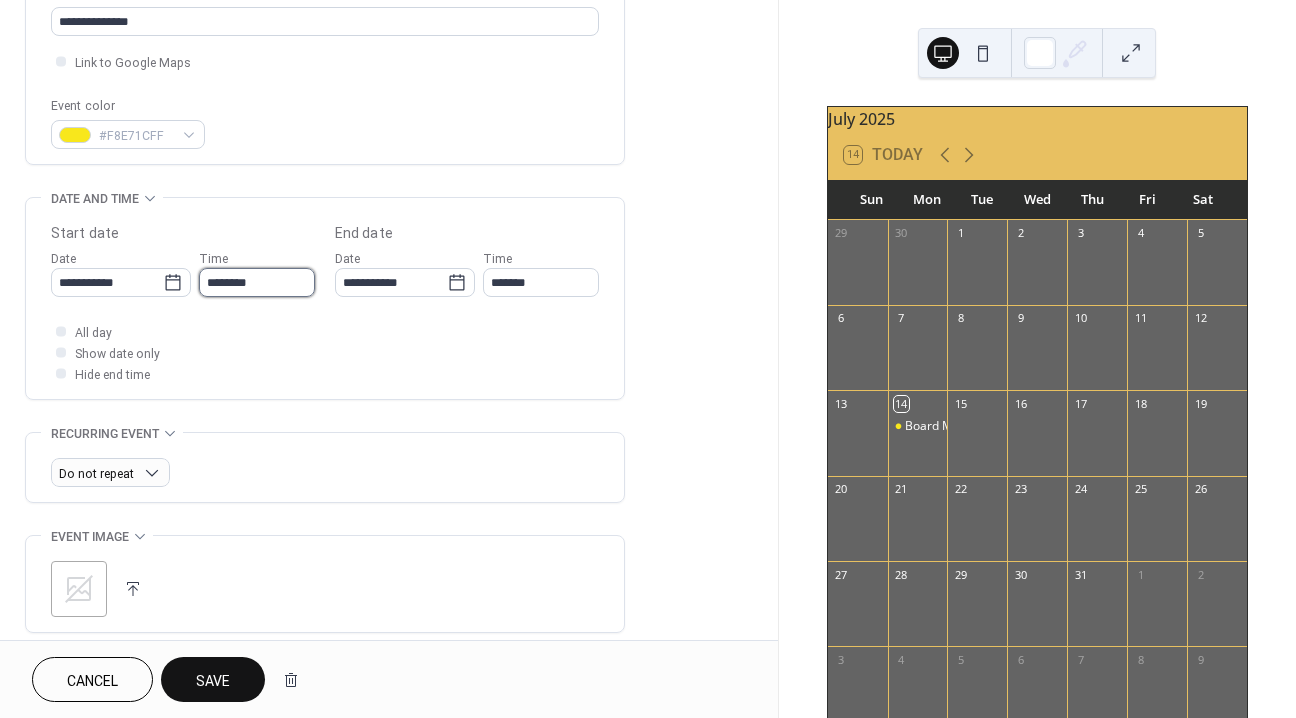 click on "********" at bounding box center (257, 282) 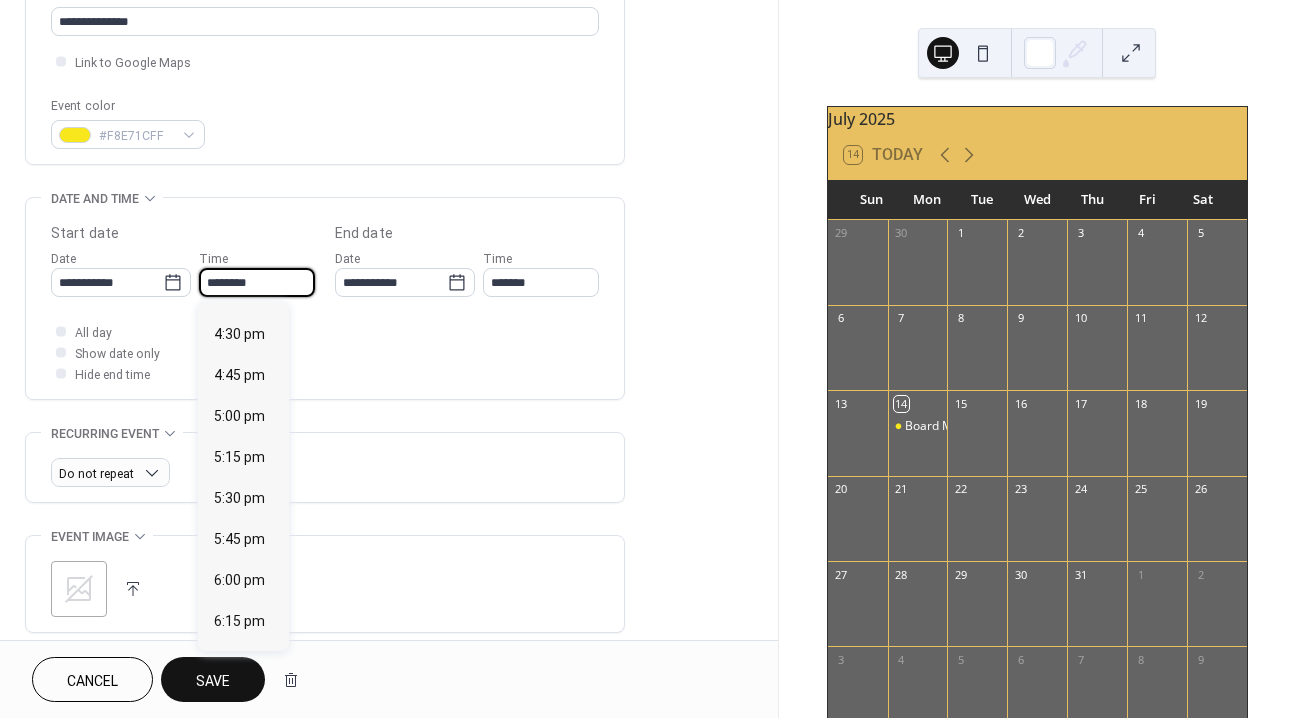 scroll, scrollTop: 2715, scrollLeft: 0, axis: vertical 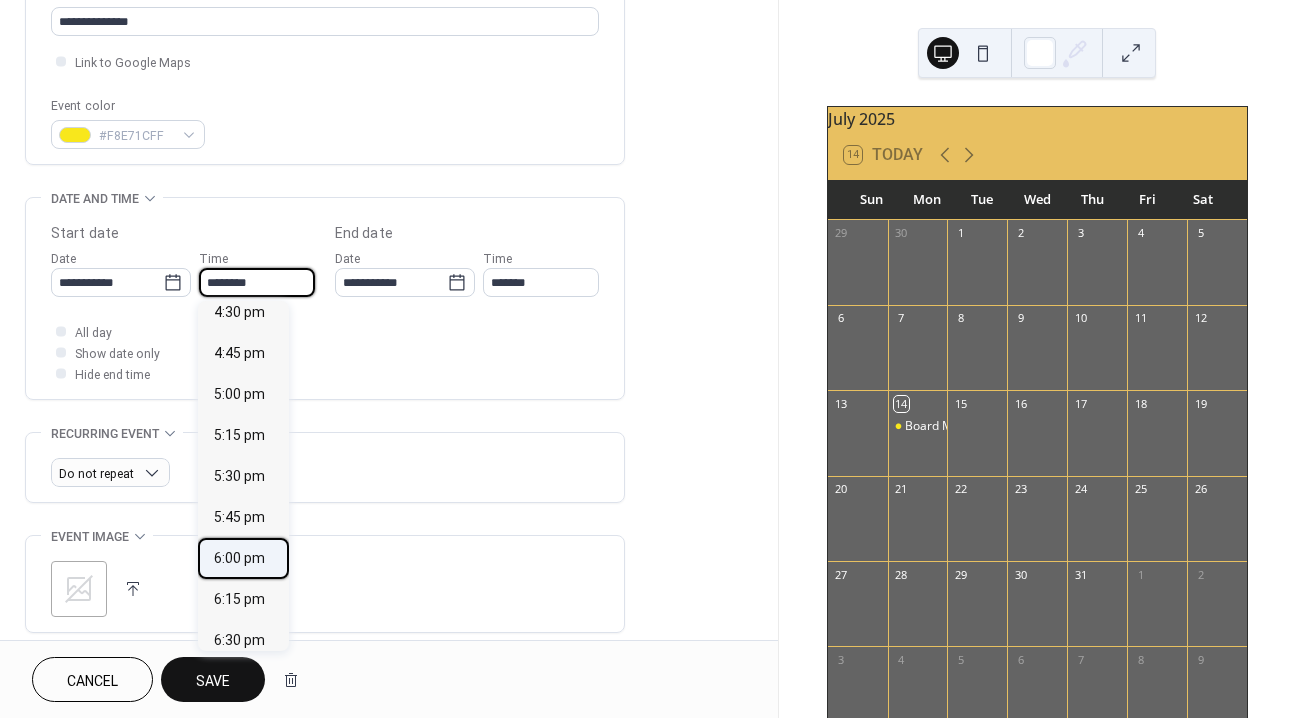 click on "6:00 pm" at bounding box center (239, 558) 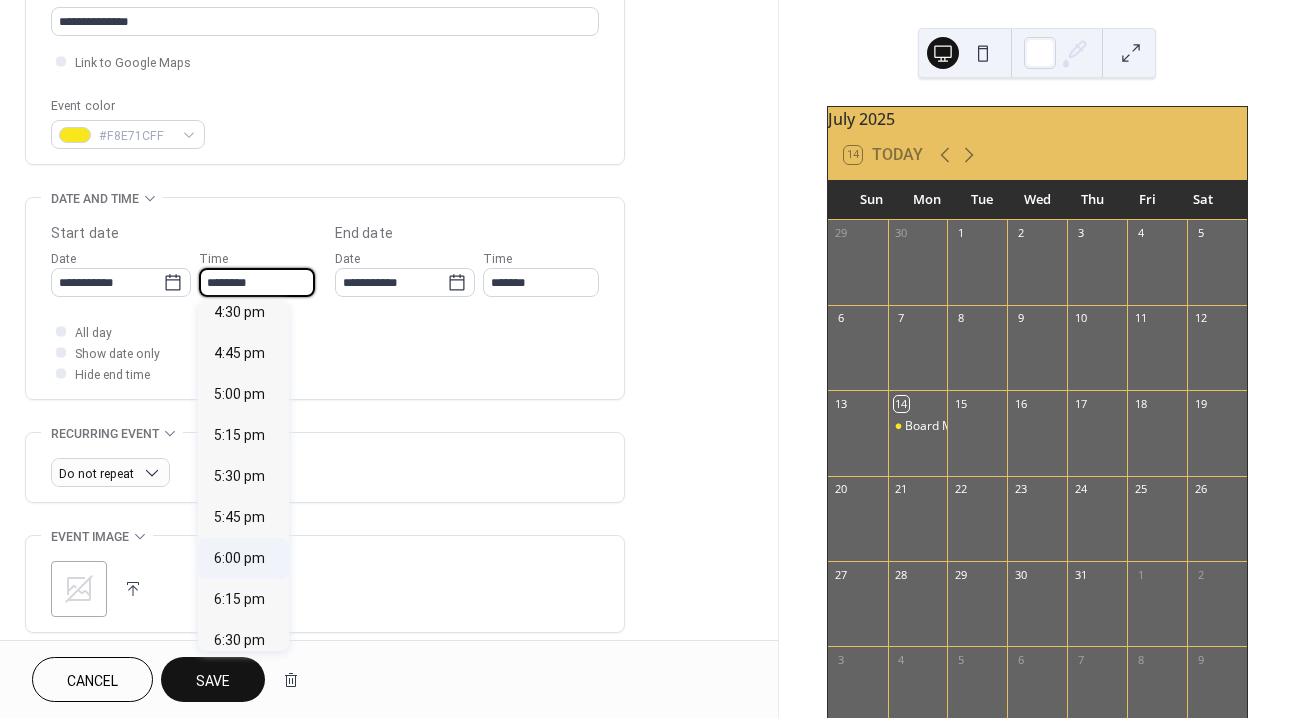 type on "*******" 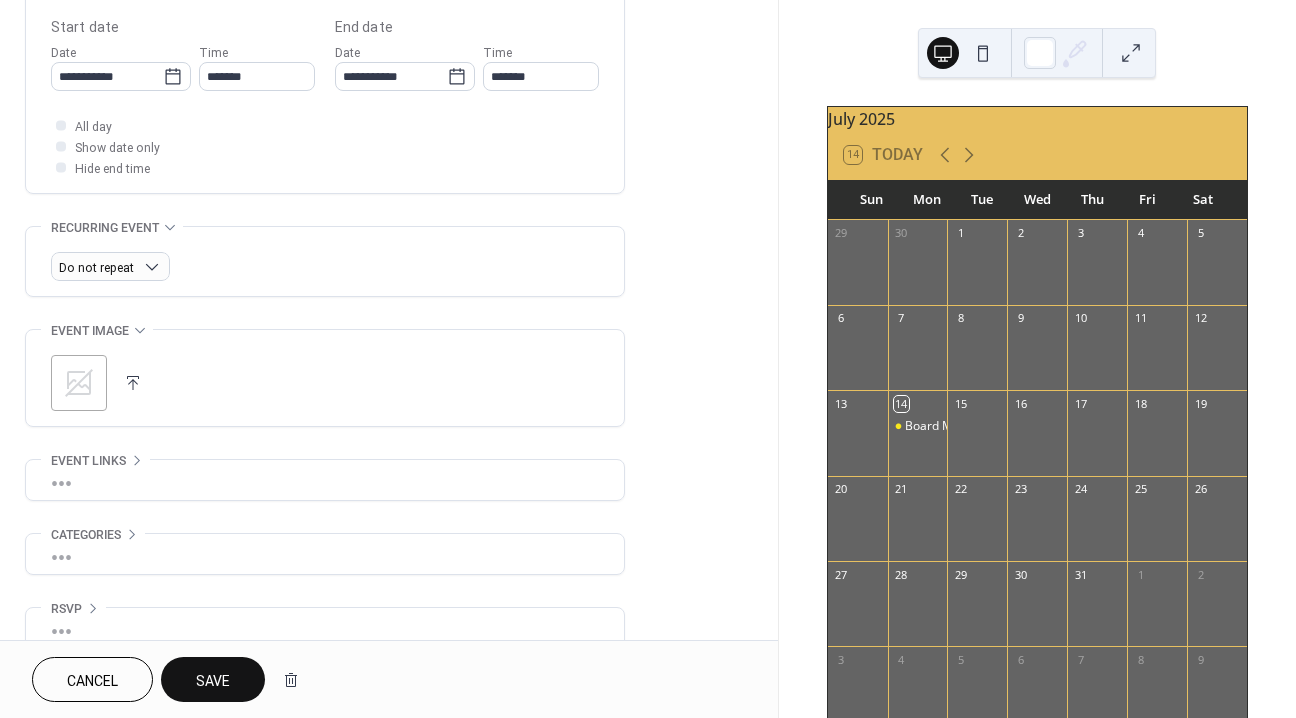 scroll, scrollTop: 689, scrollLeft: 0, axis: vertical 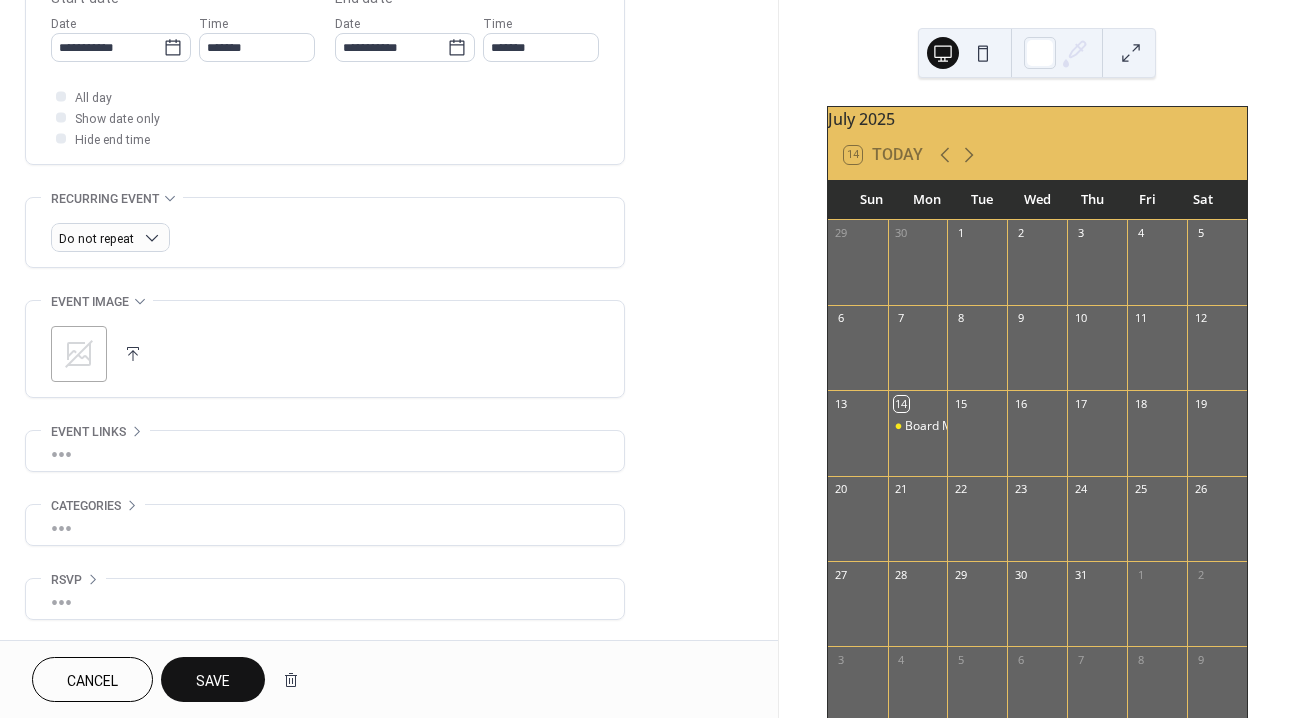 click on "•••" at bounding box center [325, 599] 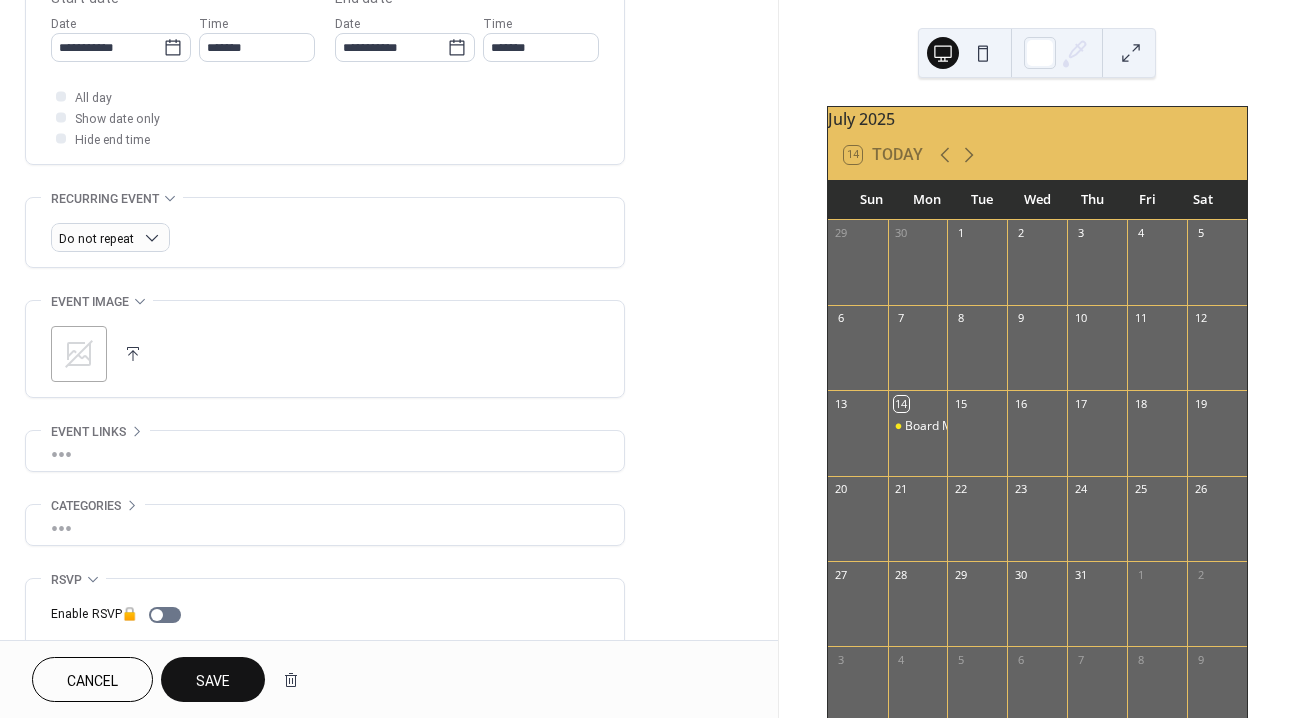 scroll, scrollTop: 755, scrollLeft: 0, axis: vertical 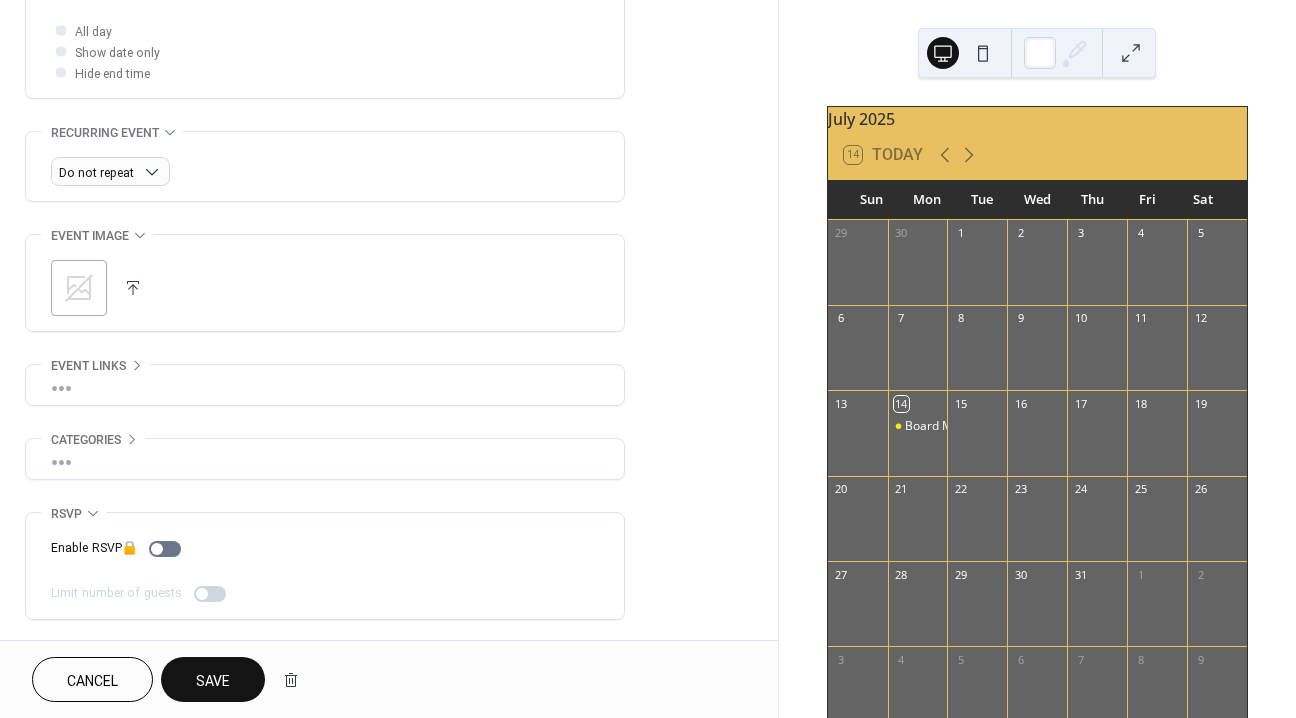 click on "Save" at bounding box center (213, 681) 